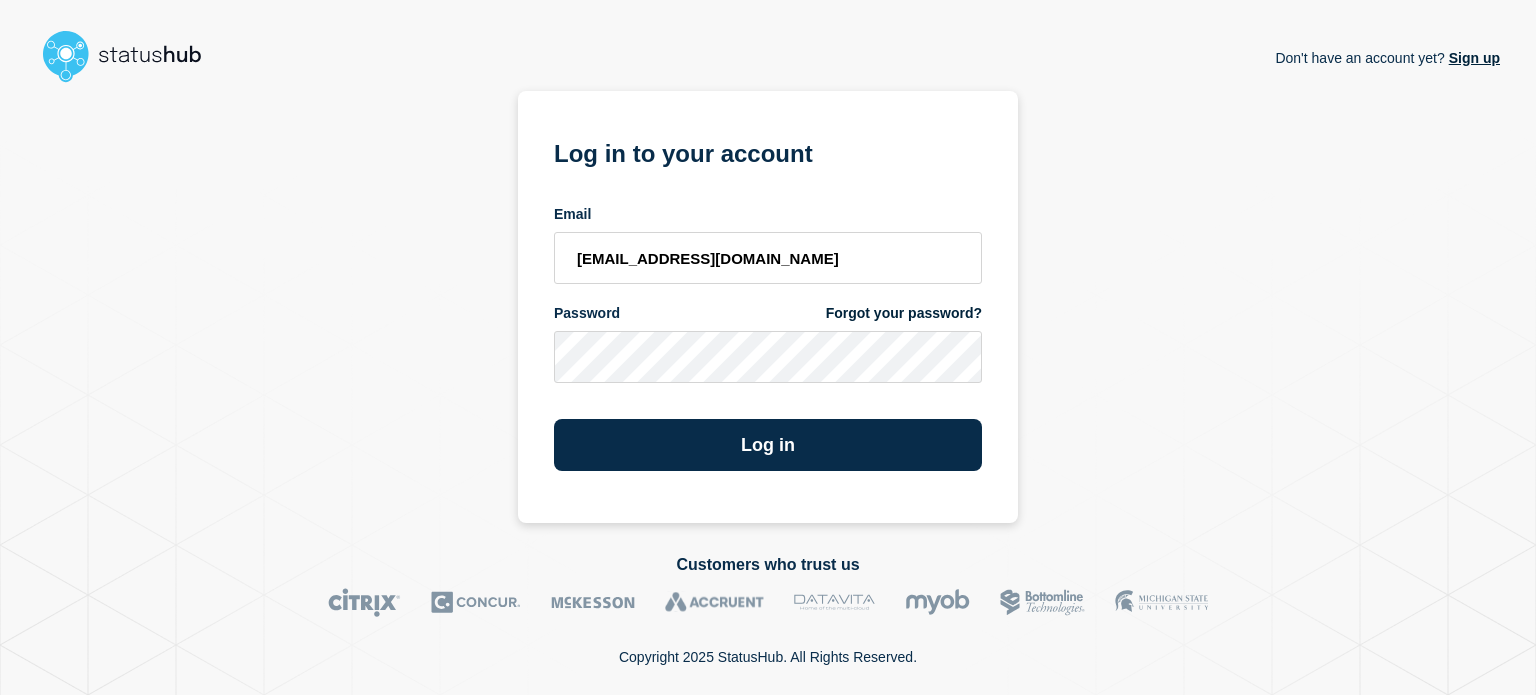 scroll, scrollTop: 0, scrollLeft: 0, axis: both 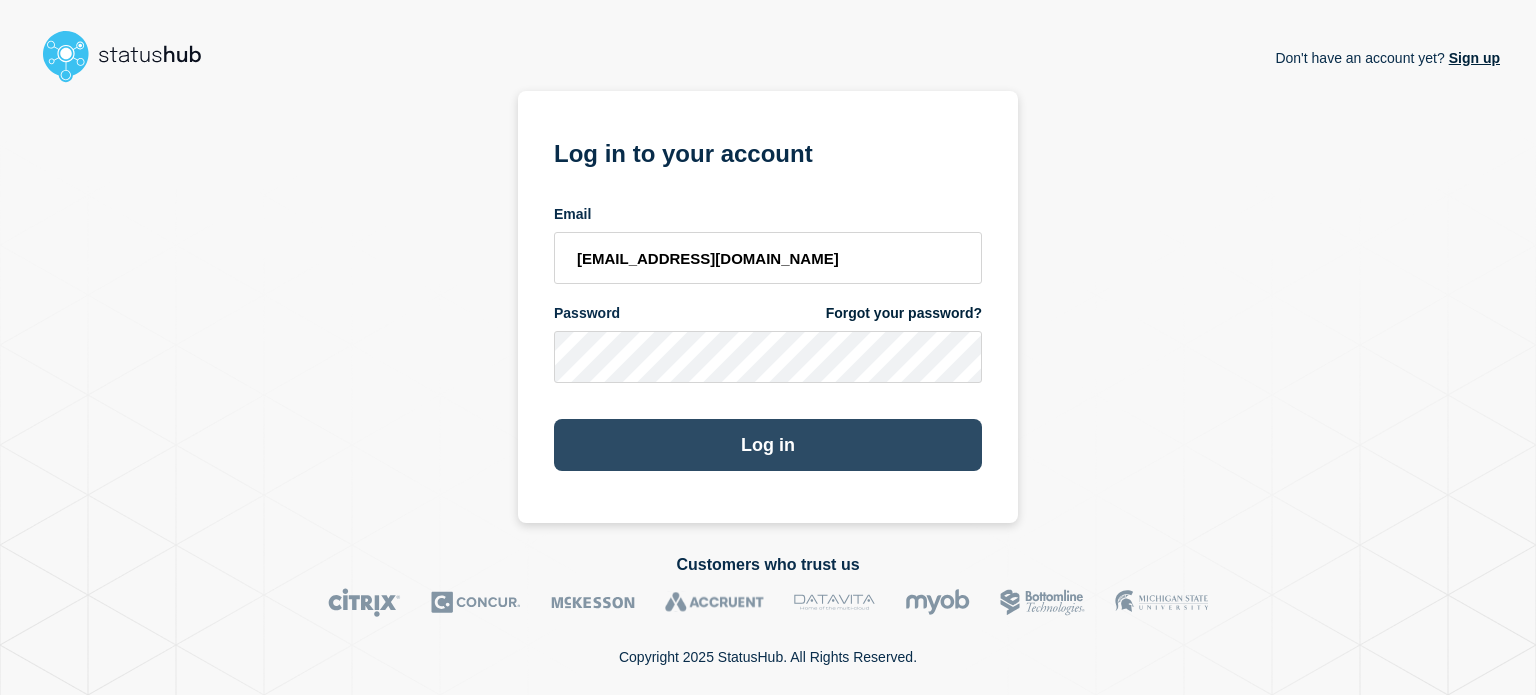 click on "Log in" at bounding box center (768, 445) 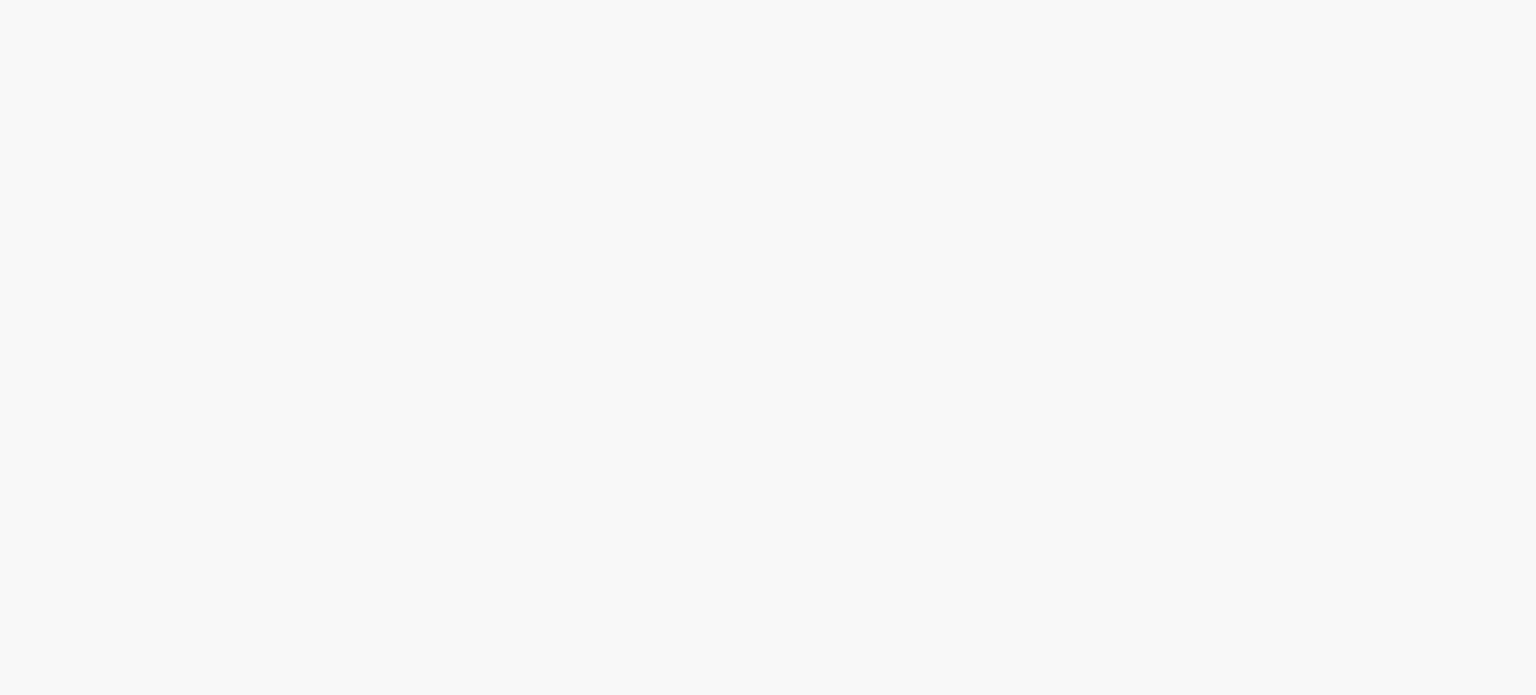 scroll, scrollTop: 0, scrollLeft: 0, axis: both 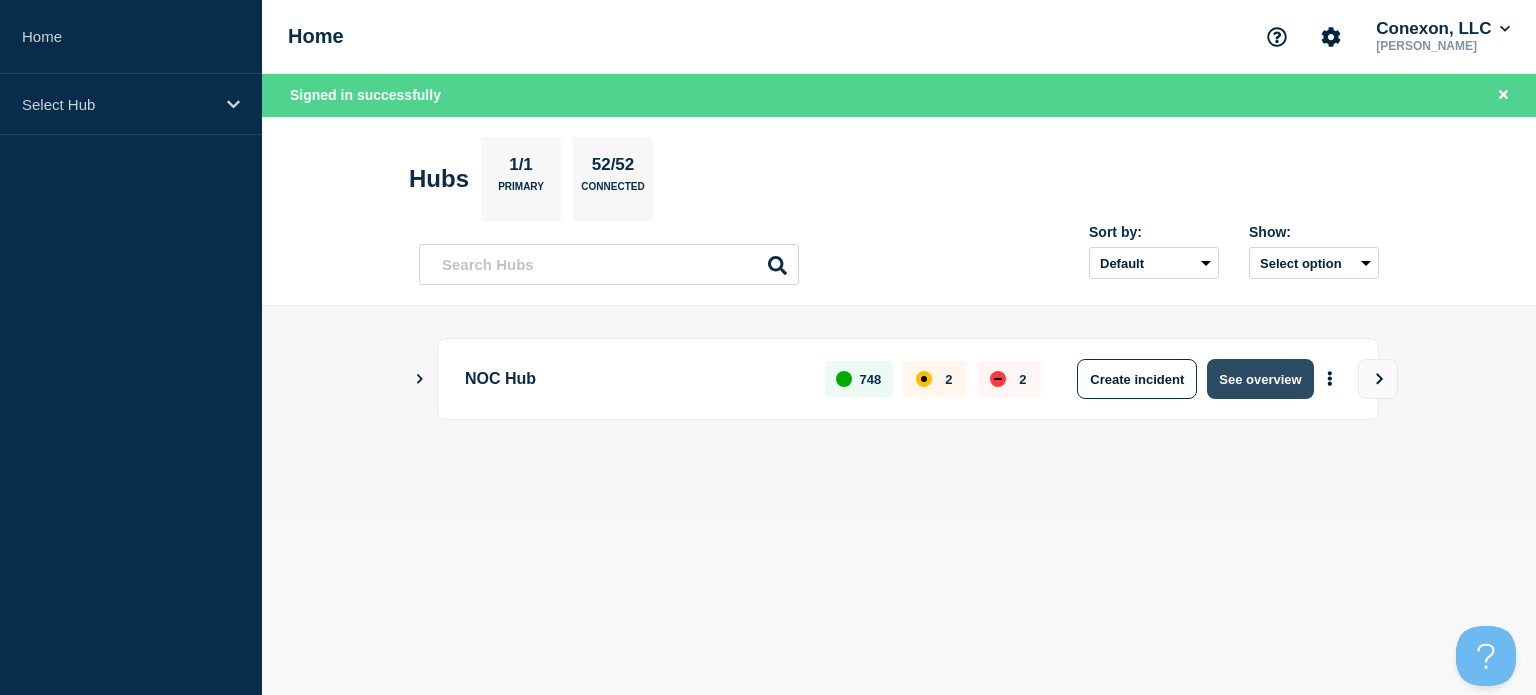 click on "See overview" at bounding box center (1260, 379) 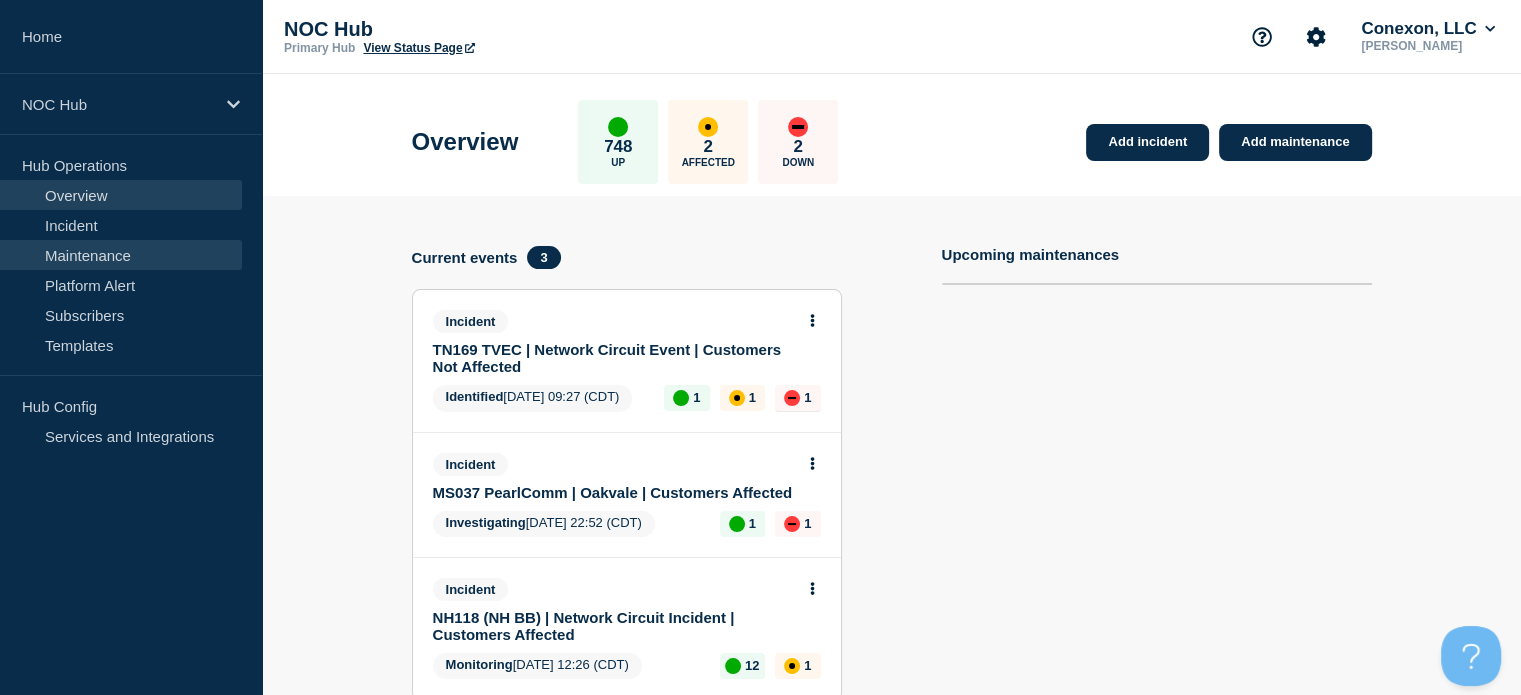 click on "Maintenance" at bounding box center [121, 255] 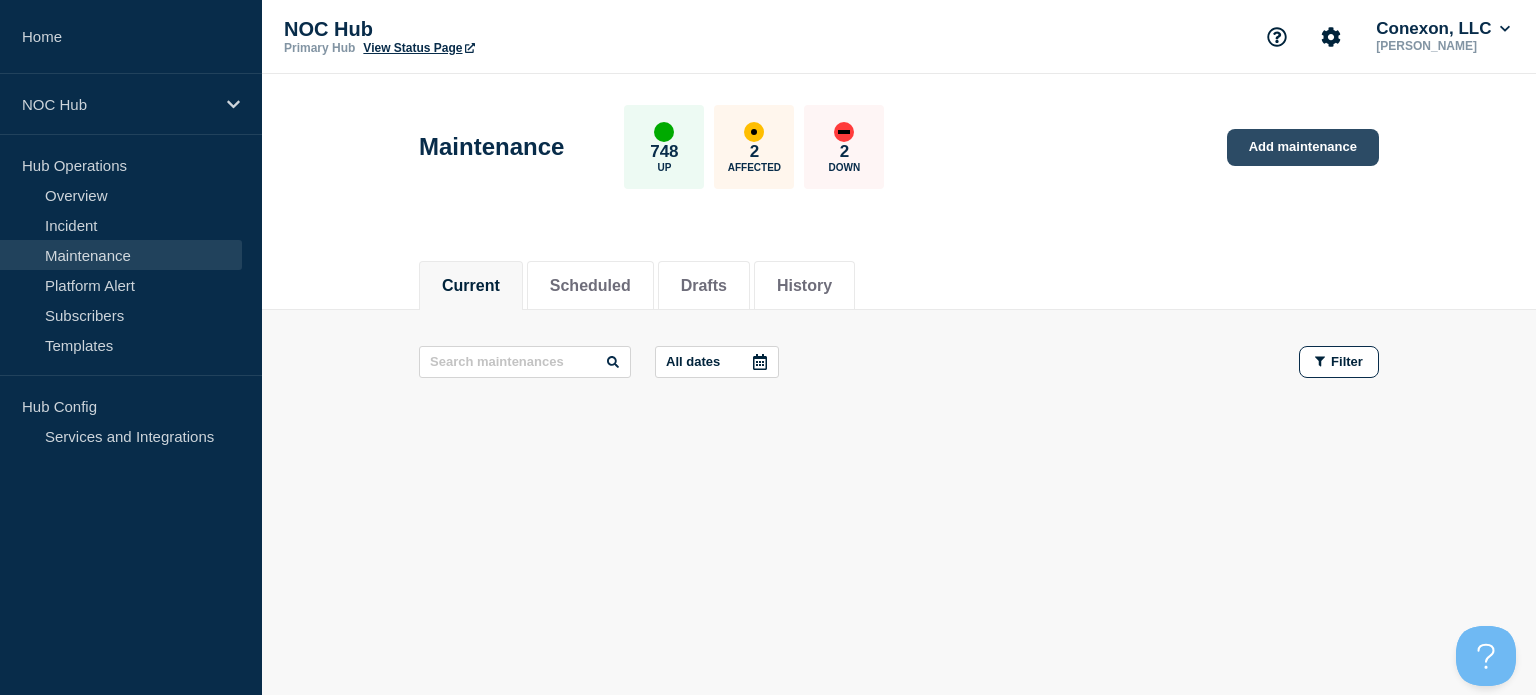 click on "Add maintenance" 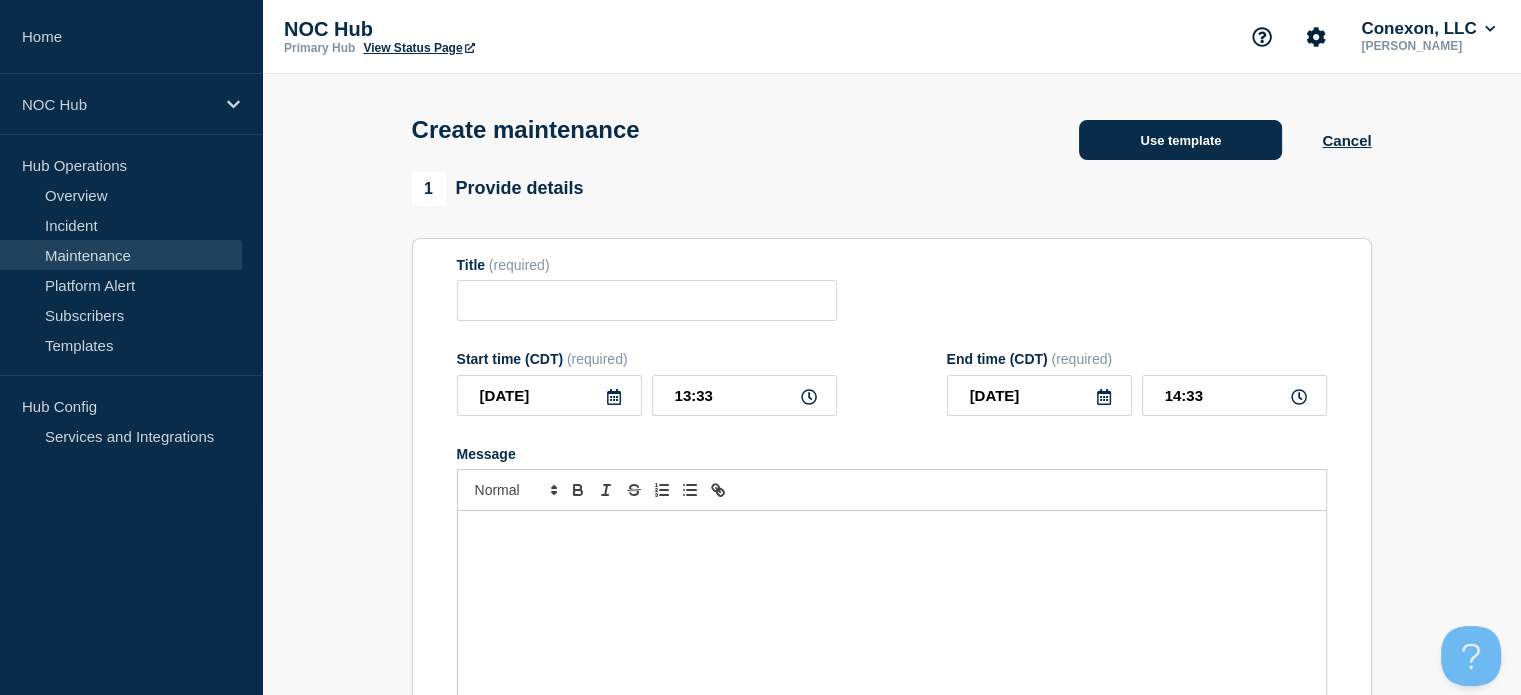 click on "Use template" at bounding box center [1180, 140] 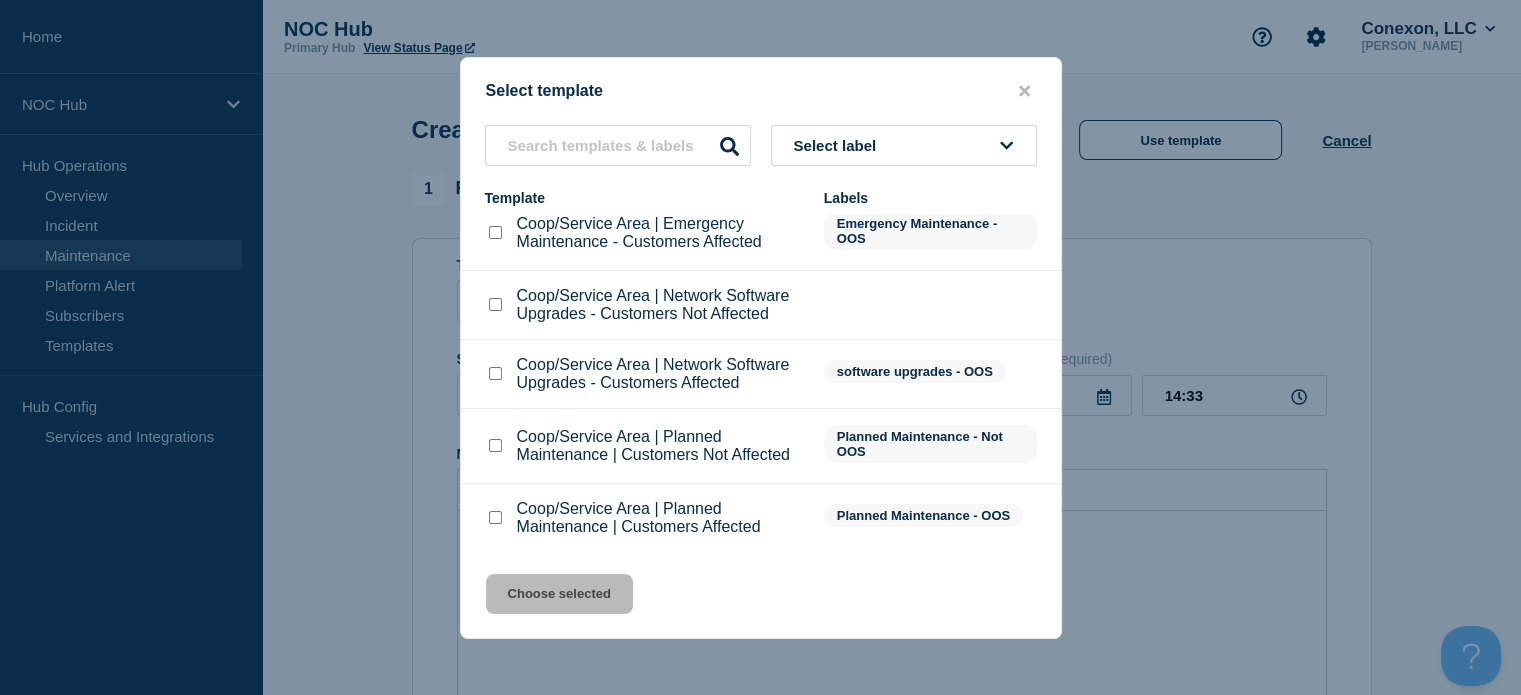 scroll, scrollTop: 23, scrollLeft: 0, axis: vertical 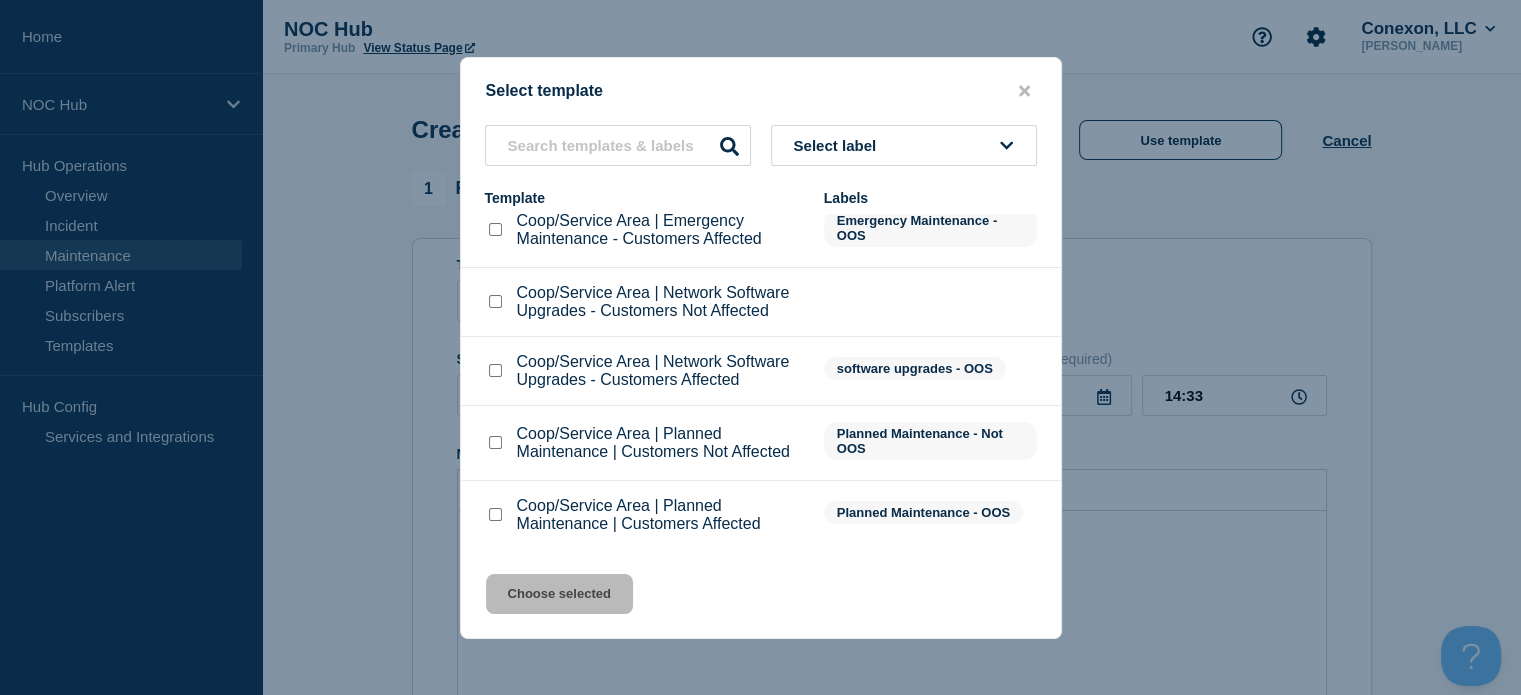 click at bounding box center [495, 514] 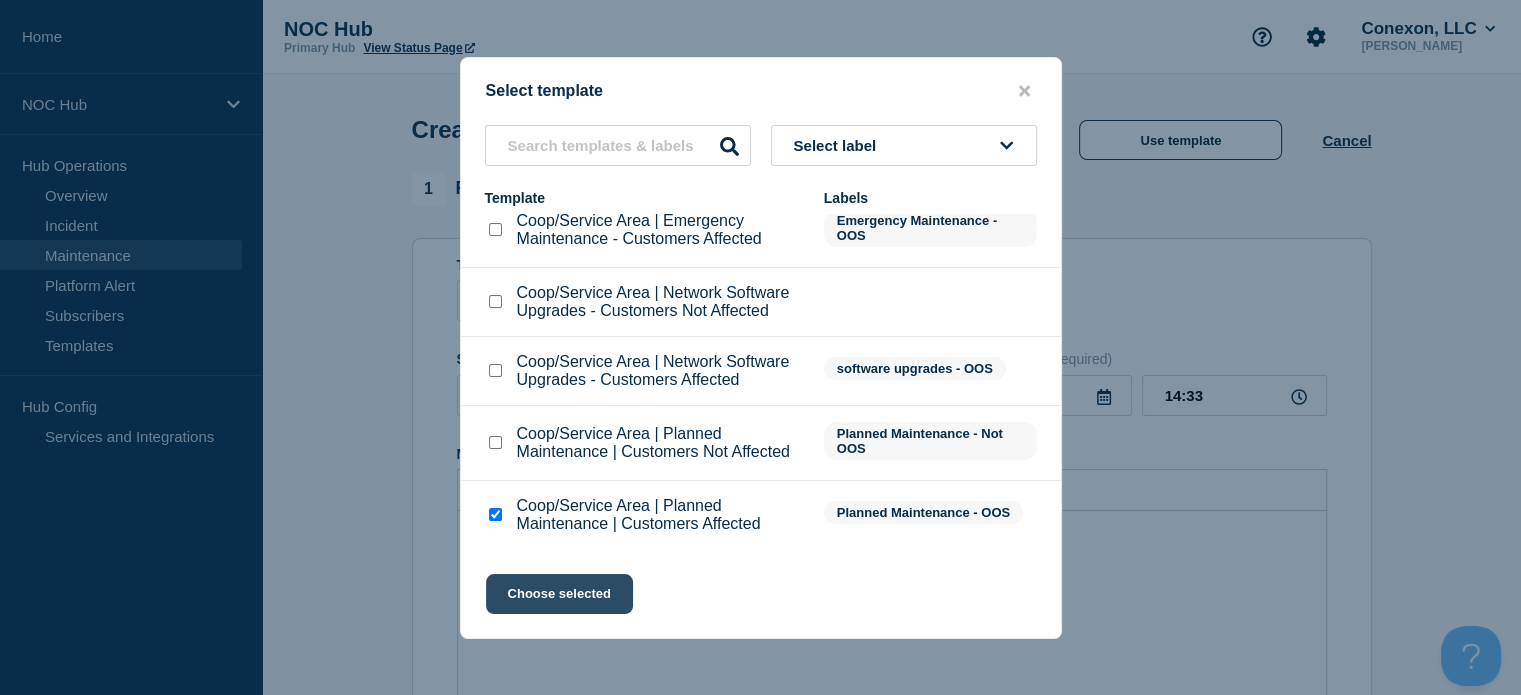 click on "Choose selected" 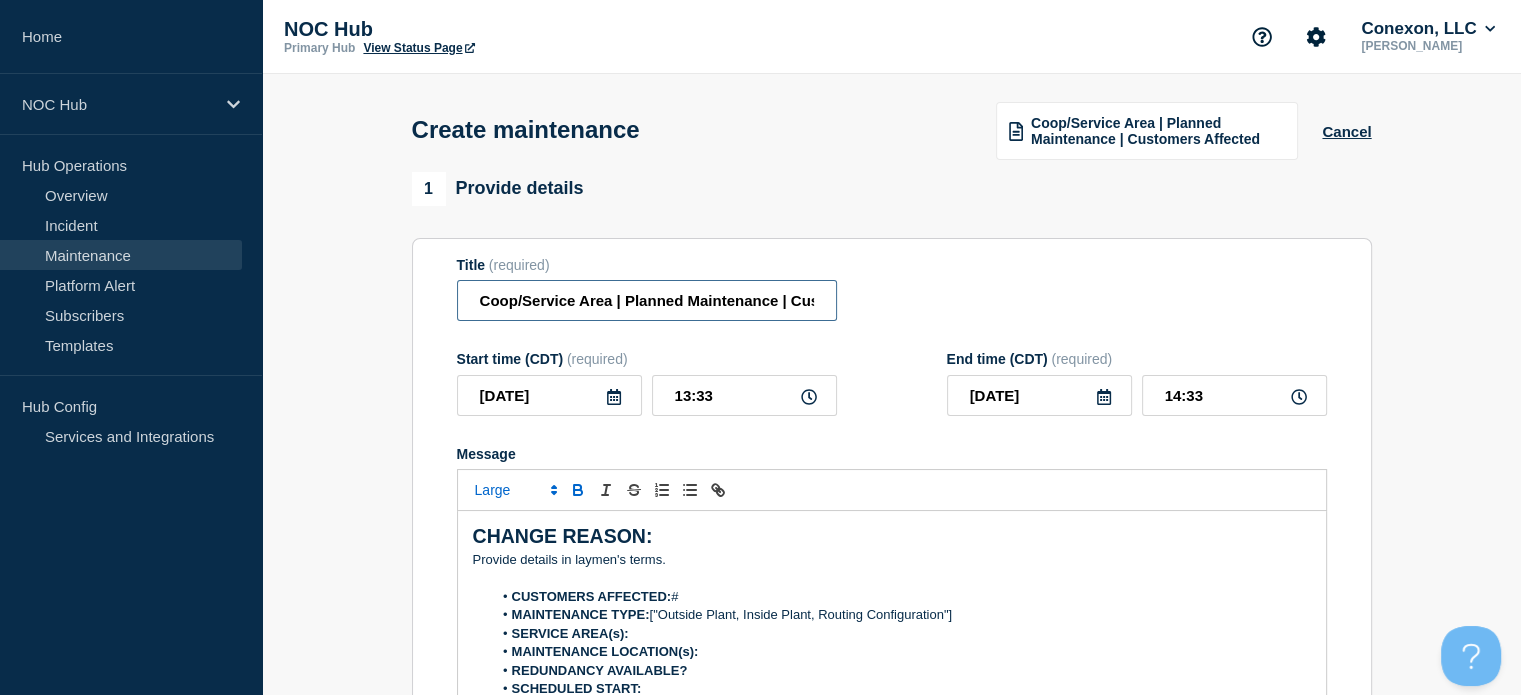 drag, startPoint x: 608, startPoint y: 306, endPoint x: 453, endPoint y: 317, distance: 155.38983 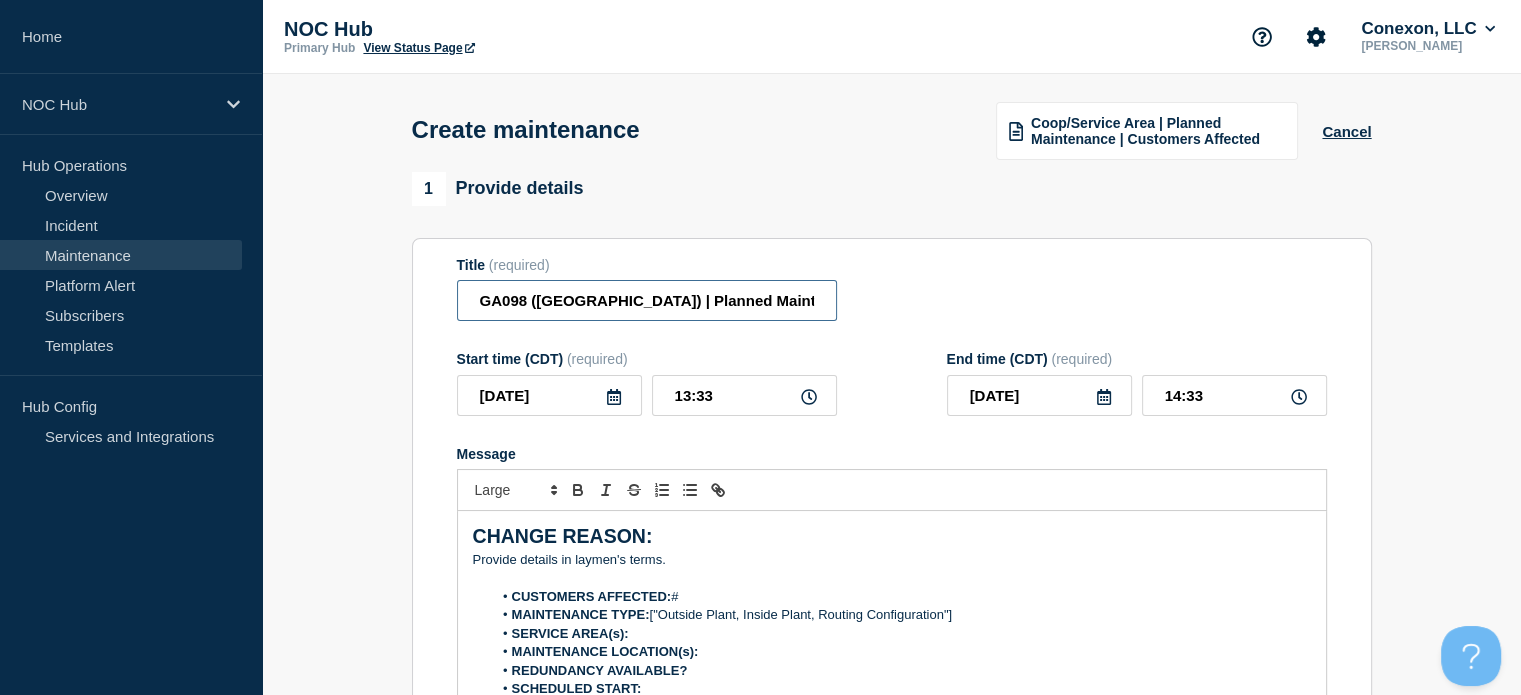 type on "GA098 ([GEOGRAPHIC_DATA]) | Planned Maintenance | Customers Affected" 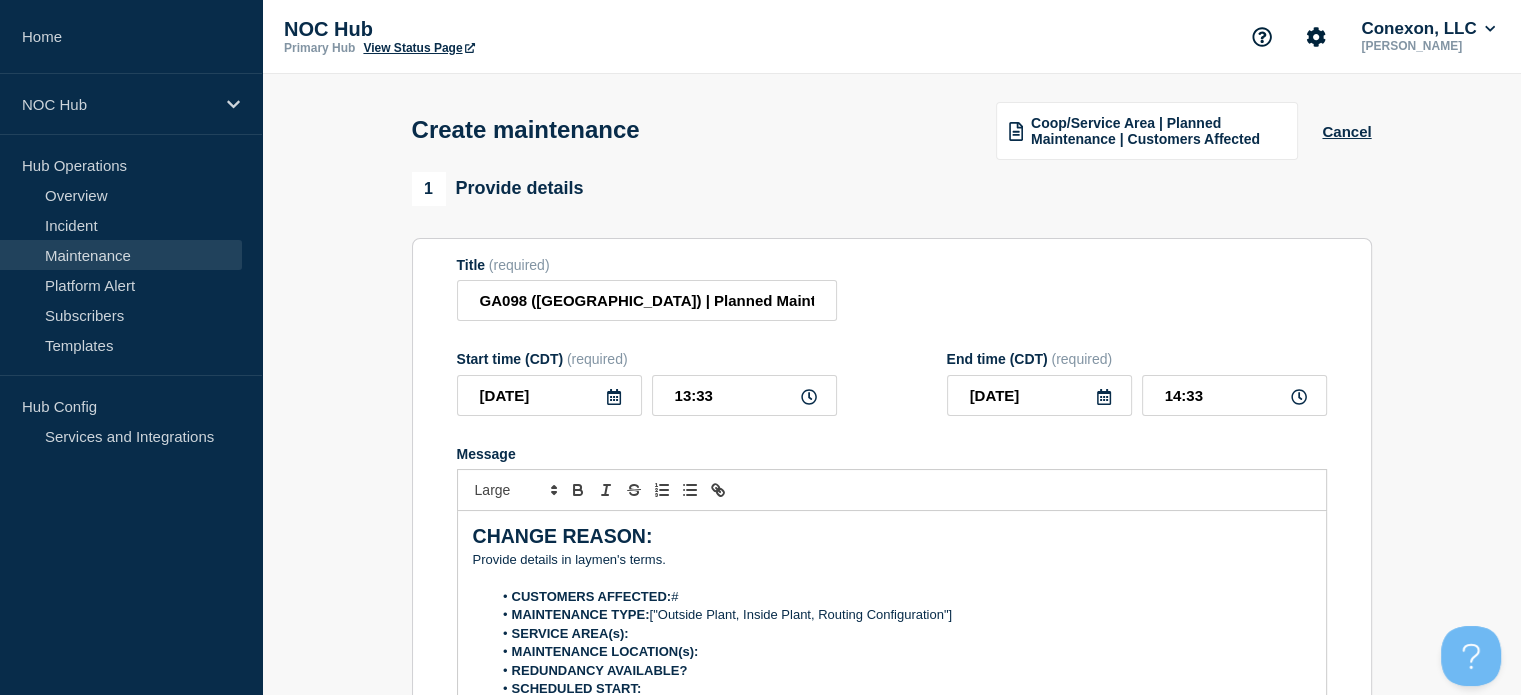 click 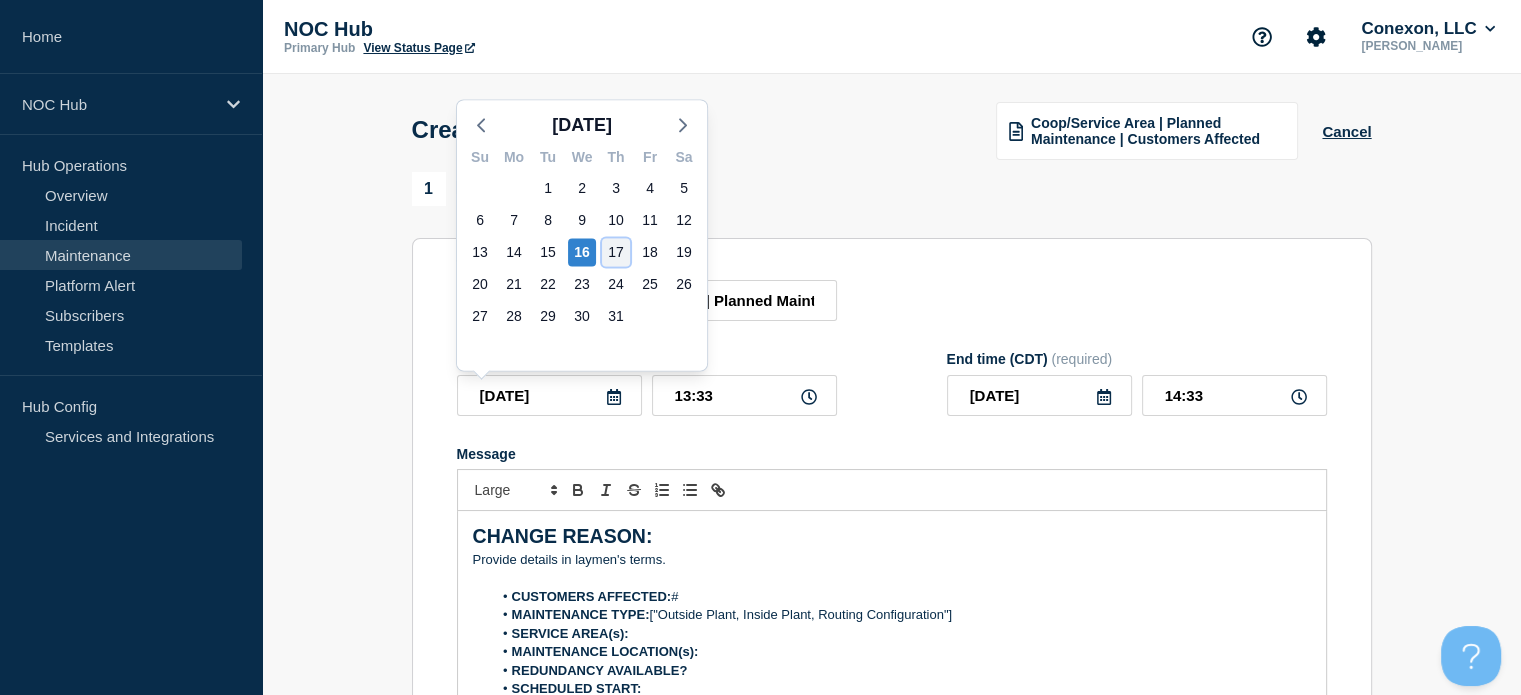 click on "17" 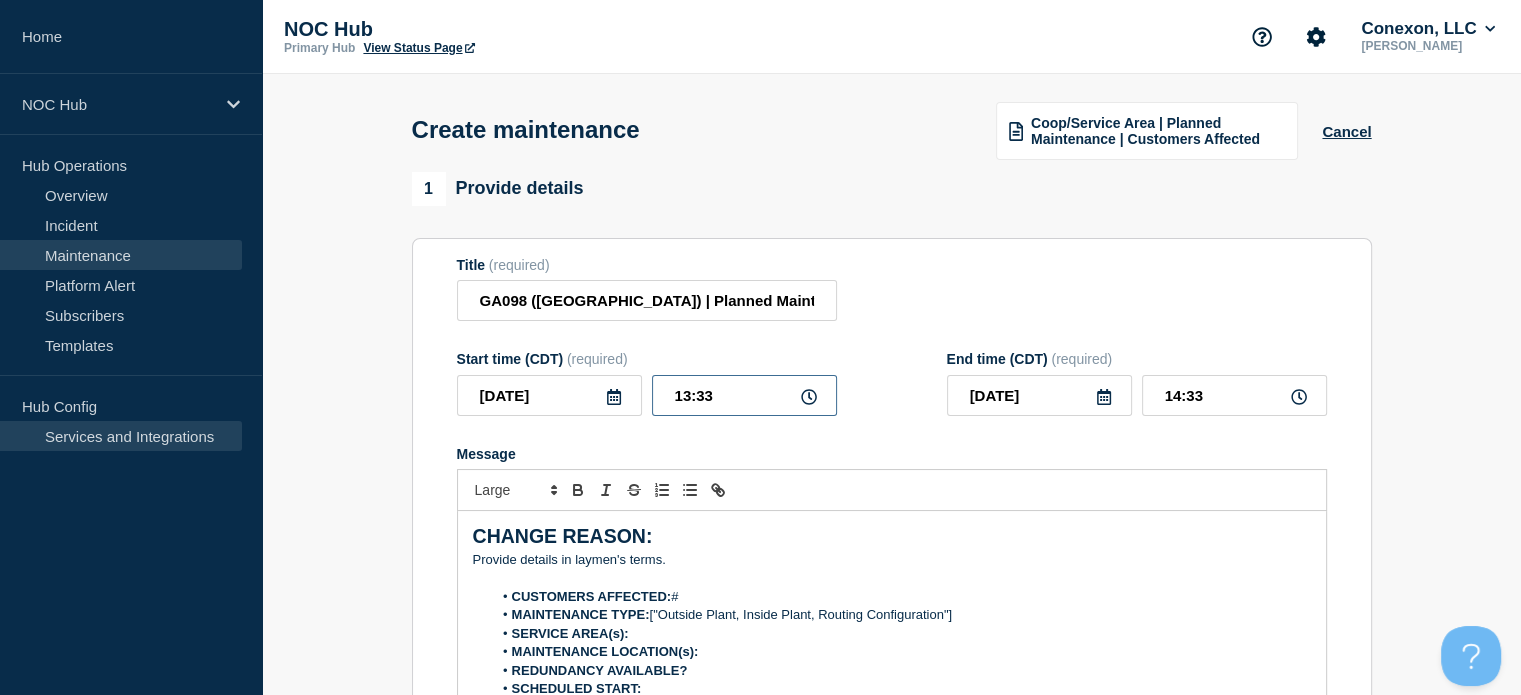 drag, startPoint x: 720, startPoint y: 400, endPoint x: 142, endPoint y: 425, distance: 578.5404 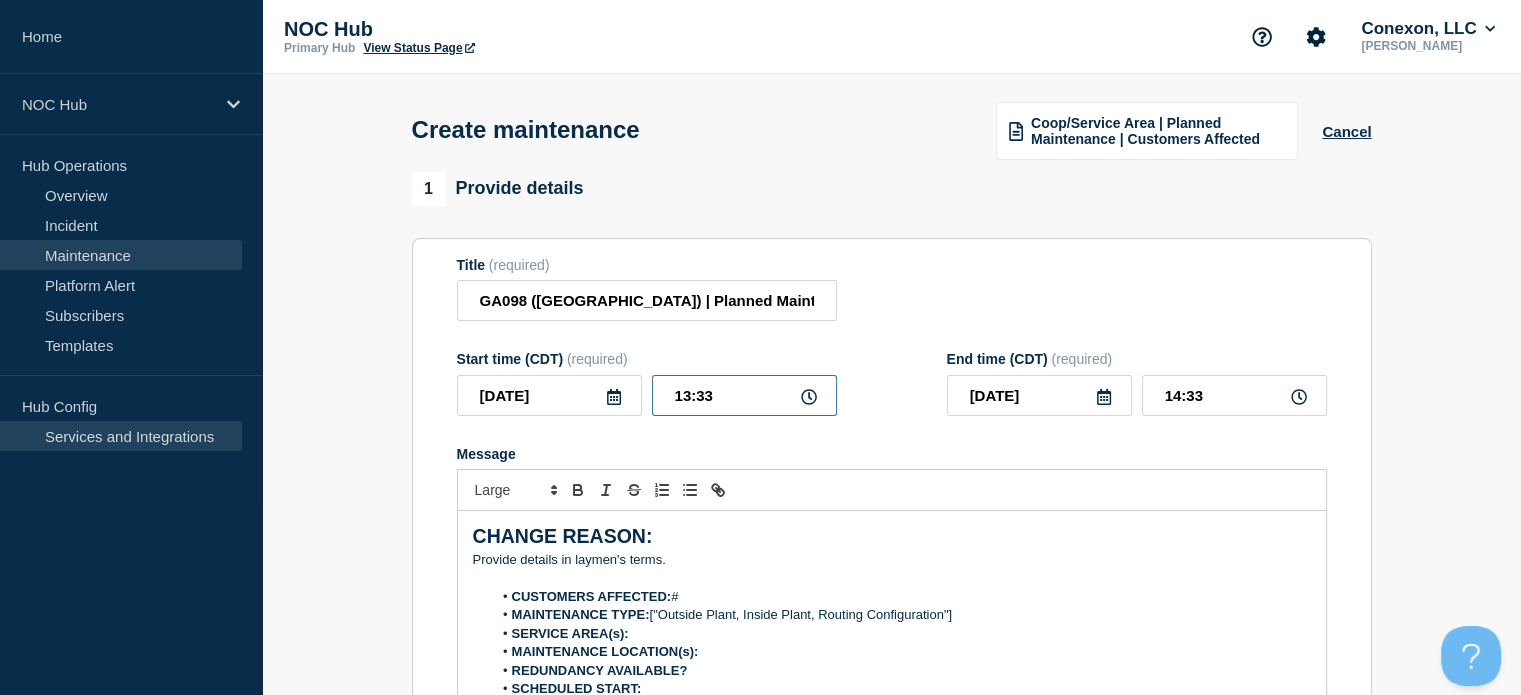 click on "Home NOC Hub Hub Operations Overview  Incident  Maintenance  Platform Alert  Subscribers  Templates  Hub Config Services and Integrations  NOC Hub Primary Hub View Status Page  Conexon, LLC  [PERSON_NAME] Create maintenance Coop/Service Area | Planned Maintenance | Customers Affected Cancel 1  Provide details  Title  (required) GA098 ([GEOGRAPHIC_DATA]) | Planned Maintenance | Customers Affected Start time (CDT)  (required) [DATE] 13:33 End time (CDT)  (required) [DATE] 14:33 Message  CHANGE REASON: ﻿Provide details in laymen's terms.  CUSTOMERS AFFECTED:  # MAINTENANCE TYPE:  ["Outside Plant, Inside Plant, Routing Configuration"] SERVICE AREA(s):  MAINTENANCE LOCATION(s): REDUNDANCY AVAILABLE? SCHEDULED START: SCHEDULED END: CNOC TICKET: You received this email because you are subscribed to Conexon NOC service status notifications. Suppress automated incidents during maintenance 2  Recurring maintenance  Repeat maintenance 3  Set affected Services  You have not selected any services yet. Select Services 4" 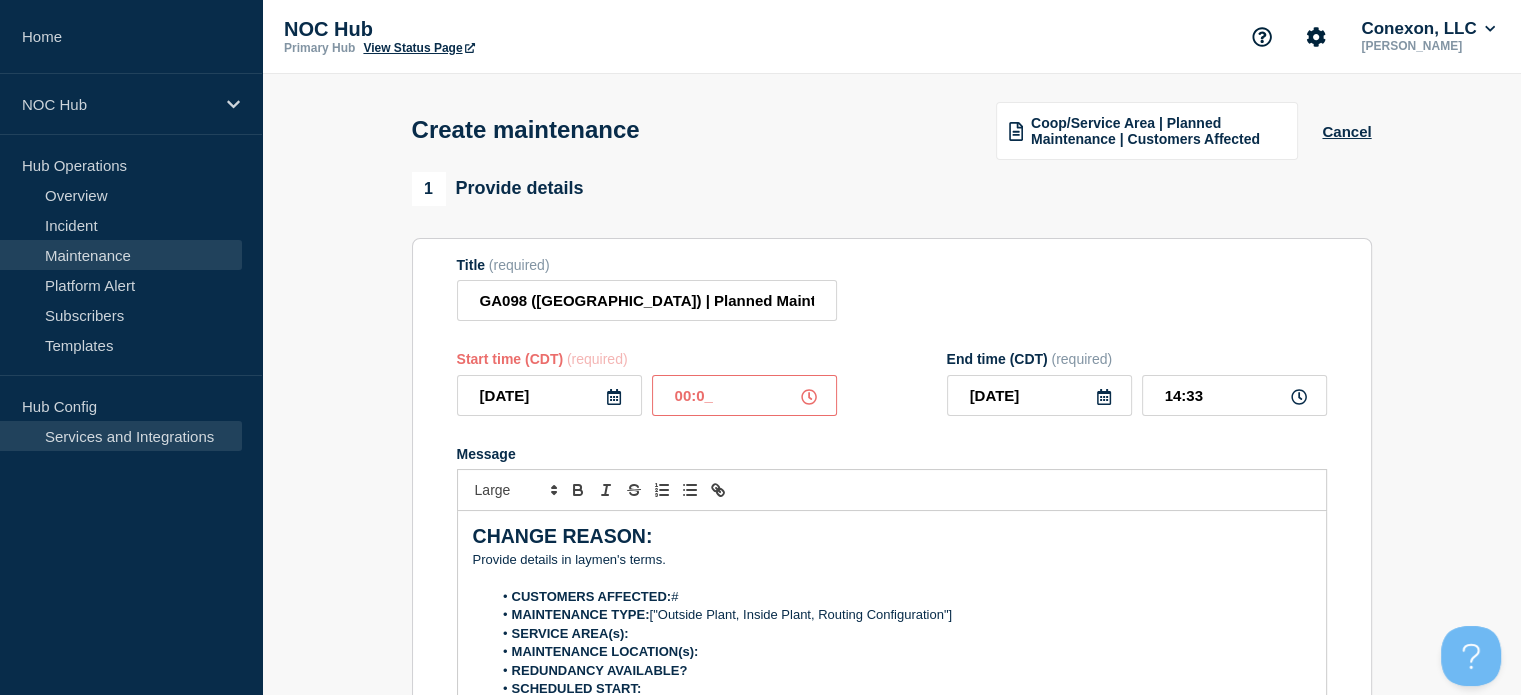 type on "00:00" 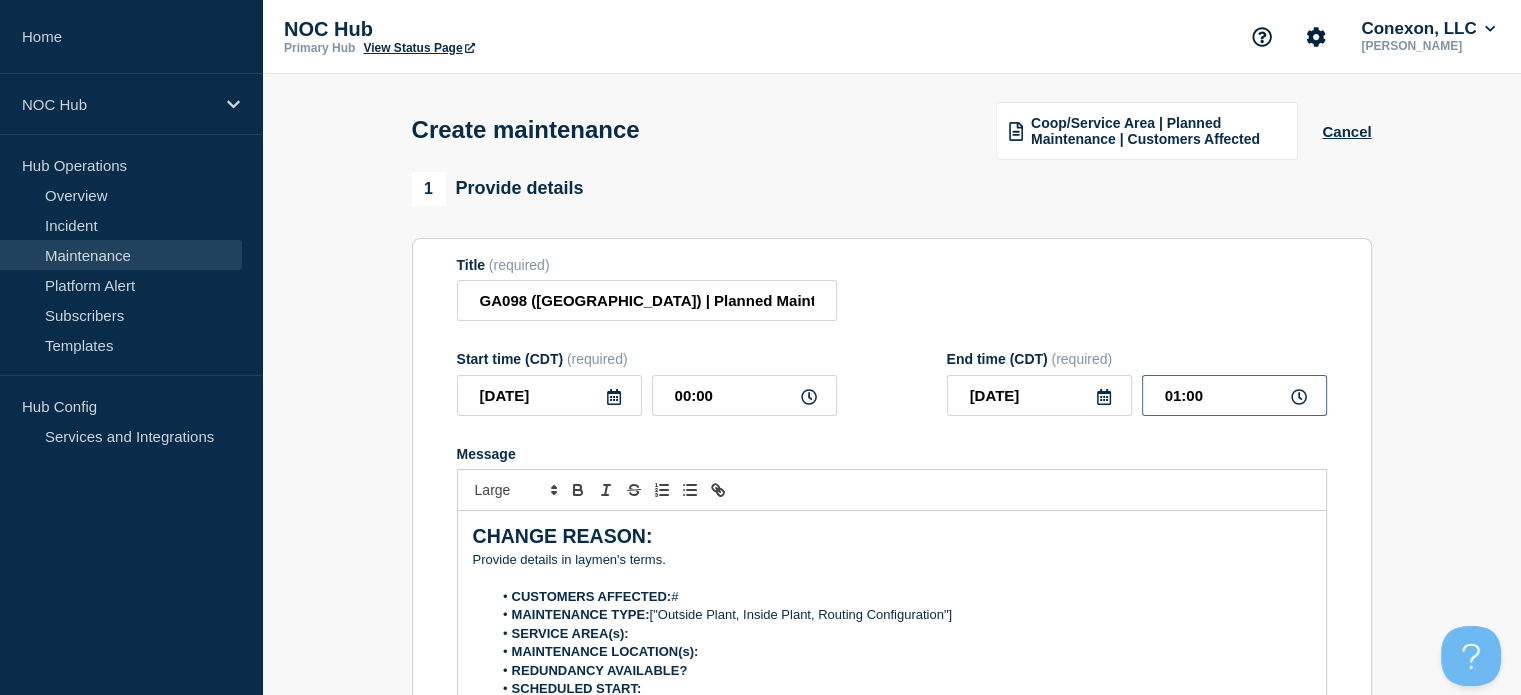 drag, startPoint x: 1240, startPoint y: 407, endPoint x: 256, endPoint y: 504, distance: 988.7694 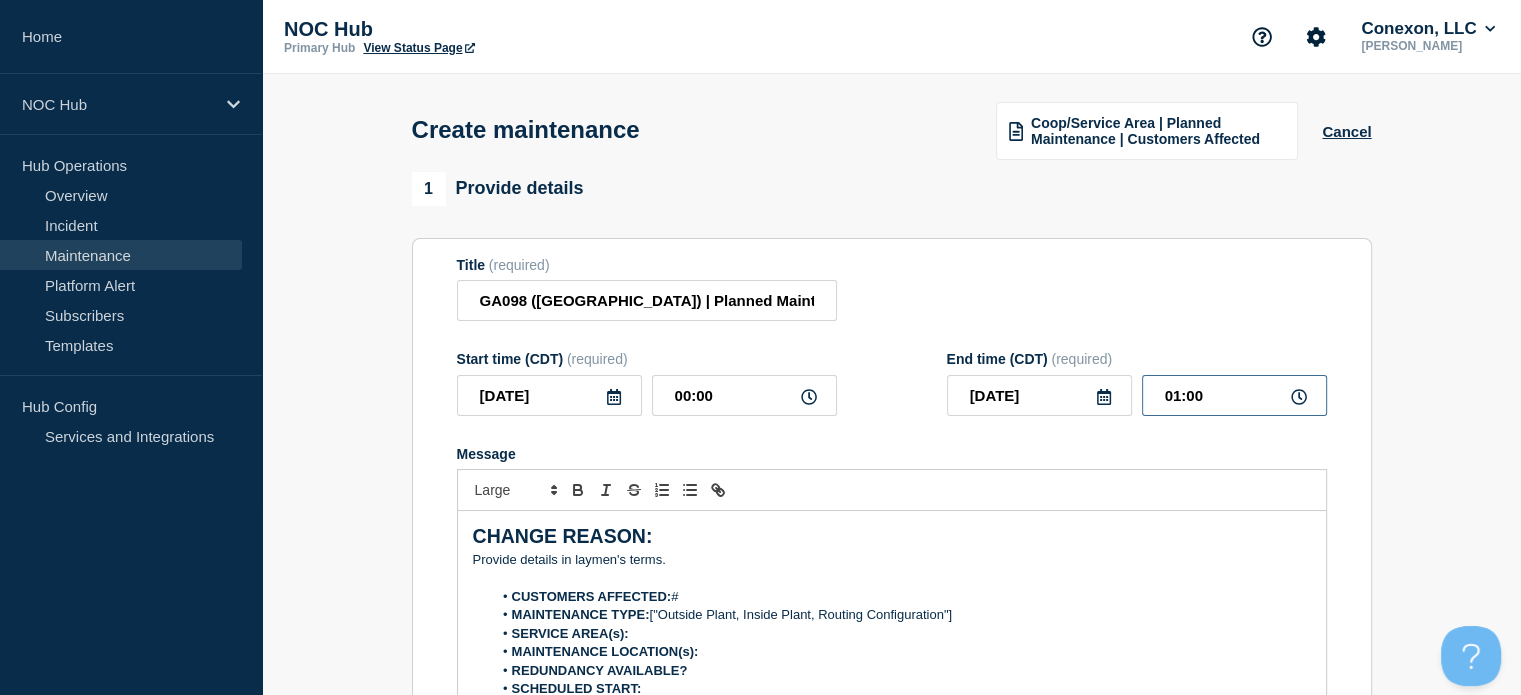 click on "Title  (required) GA098 ([GEOGRAPHIC_DATA]) | Planned Maintenance | Customers Affected Start time (CDT)  (required) [DATE] 00:00 End time (CDT)  (required) [DATE] 01:00 Message  CHANGE REASON: ﻿Provide details in laymen's terms.  CUSTOMERS AFFECTED:  # MAINTENANCE TYPE:  ["Outside Plant, Inside Plant, Routing Configuration"] SERVICE AREA(s):  MAINTENANCE LOCATION(s): REDUNDANCY AVAILABLE? SCHEDULED START: SCHEDULED END: CNOC TICKET: You received this email because you are subscribed to Conexon NOC service status notifications. The information contained in this notice is confidential, privileged, and only for the information of intended subscribed recipient(s). Information published herein may not be used, republished or redistributed, without the prior written consent of Conexon LLC. Suppress automated incidents during maintenance" 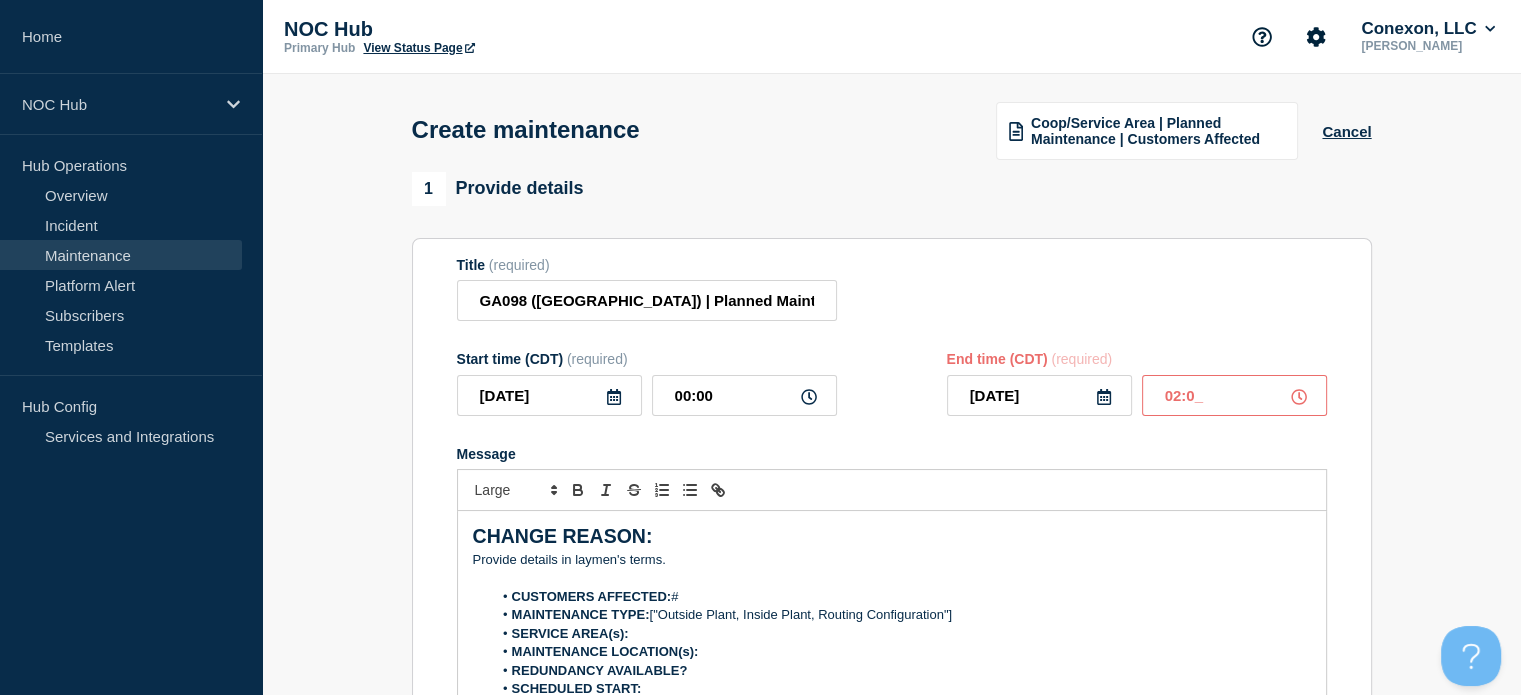 type on "02:00" 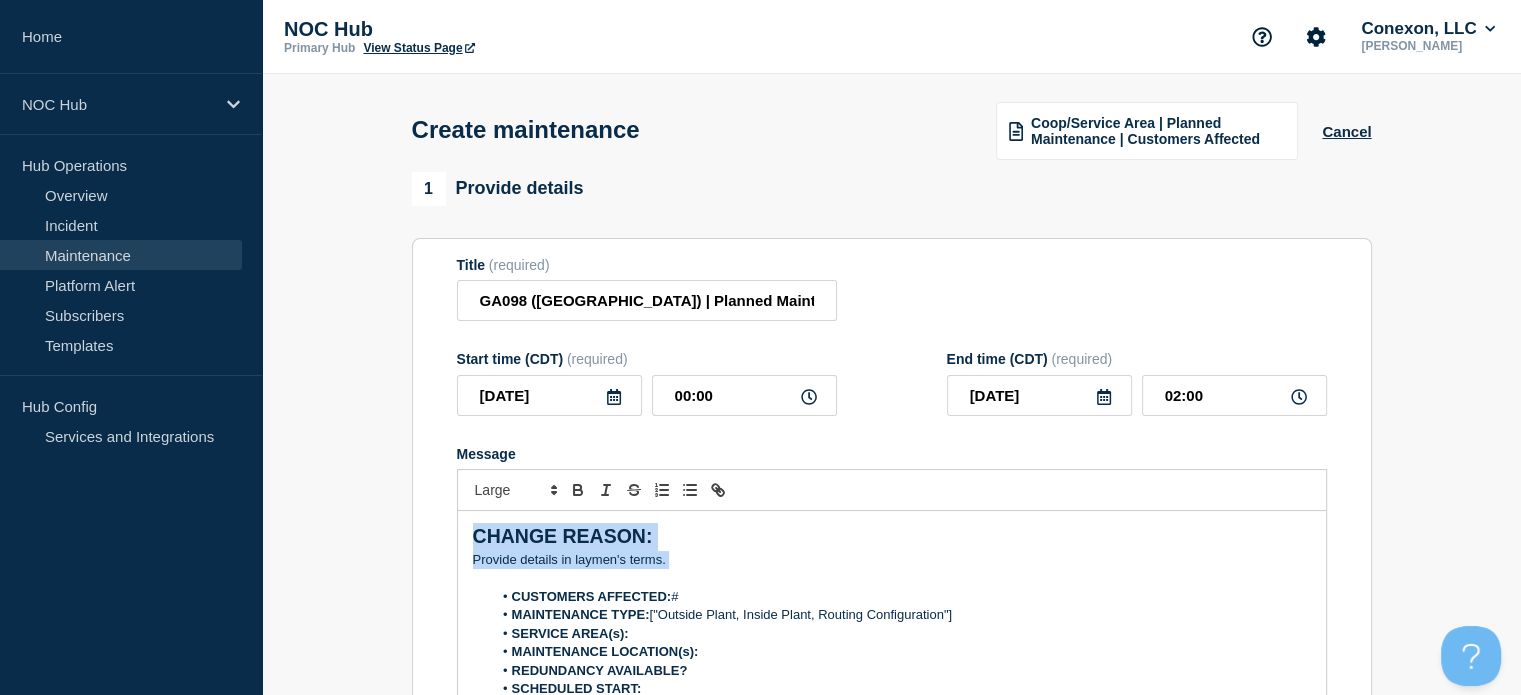 drag, startPoint x: 676, startPoint y: 563, endPoint x: 419, endPoint y: 505, distance: 263.46347 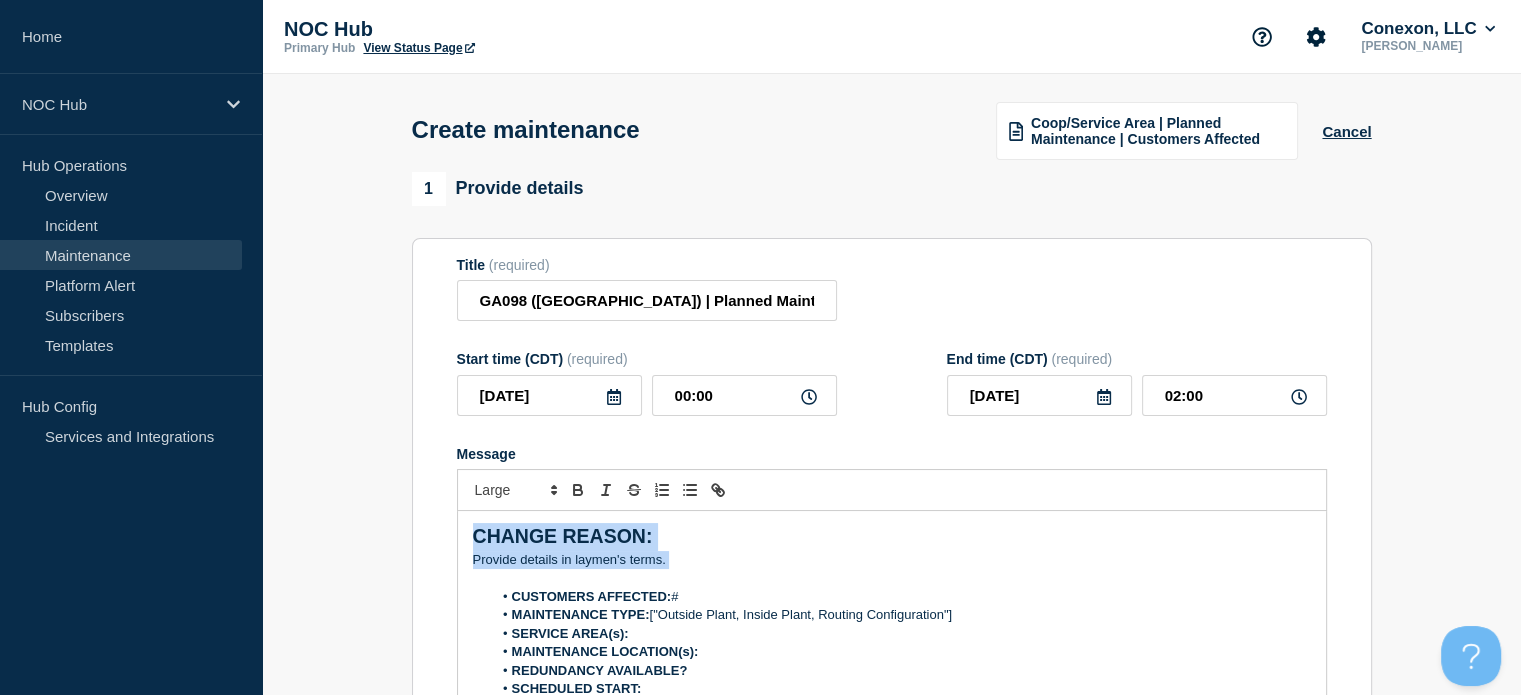 click on "Title  (required) GA098 ([GEOGRAPHIC_DATA]) | Planned Maintenance | Customers Affected Start time (CDT)  (required) [DATE] 00:00 End time (CDT)  (required) [DATE] 02:00 Message  CHANGE REASON: ﻿Provide details in laymen's terms.  CUSTOMERS AFFECTED:  # MAINTENANCE TYPE:  ["Outside Plant, Inside Plant, Routing Configuration"] SERVICE AREA(s):  MAINTENANCE LOCATION(s): REDUNDANCY AVAILABLE? SCHEDULED START: SCHEDULED END: CNOC TICKET: You received this email because you are subscribed to Conexon NOC service status notifications. The information contained in this notice is confidential, privileged, and only for the information of intended subscribed recipient(s). Information published herein may not be used, republished or redistributed, without the prior written consent of Conexon LLC. Suppress automated incidents during maintenance" at bounding box center (892, 524) 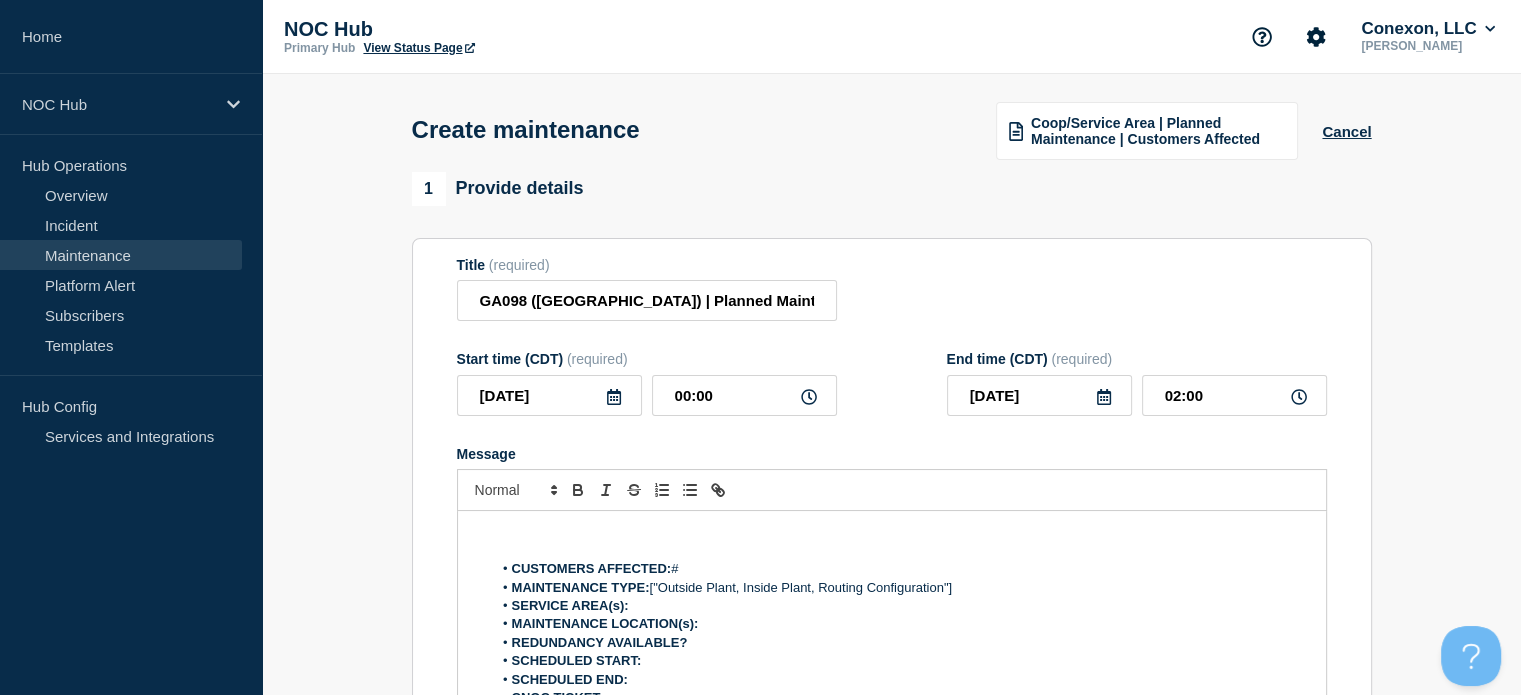 type 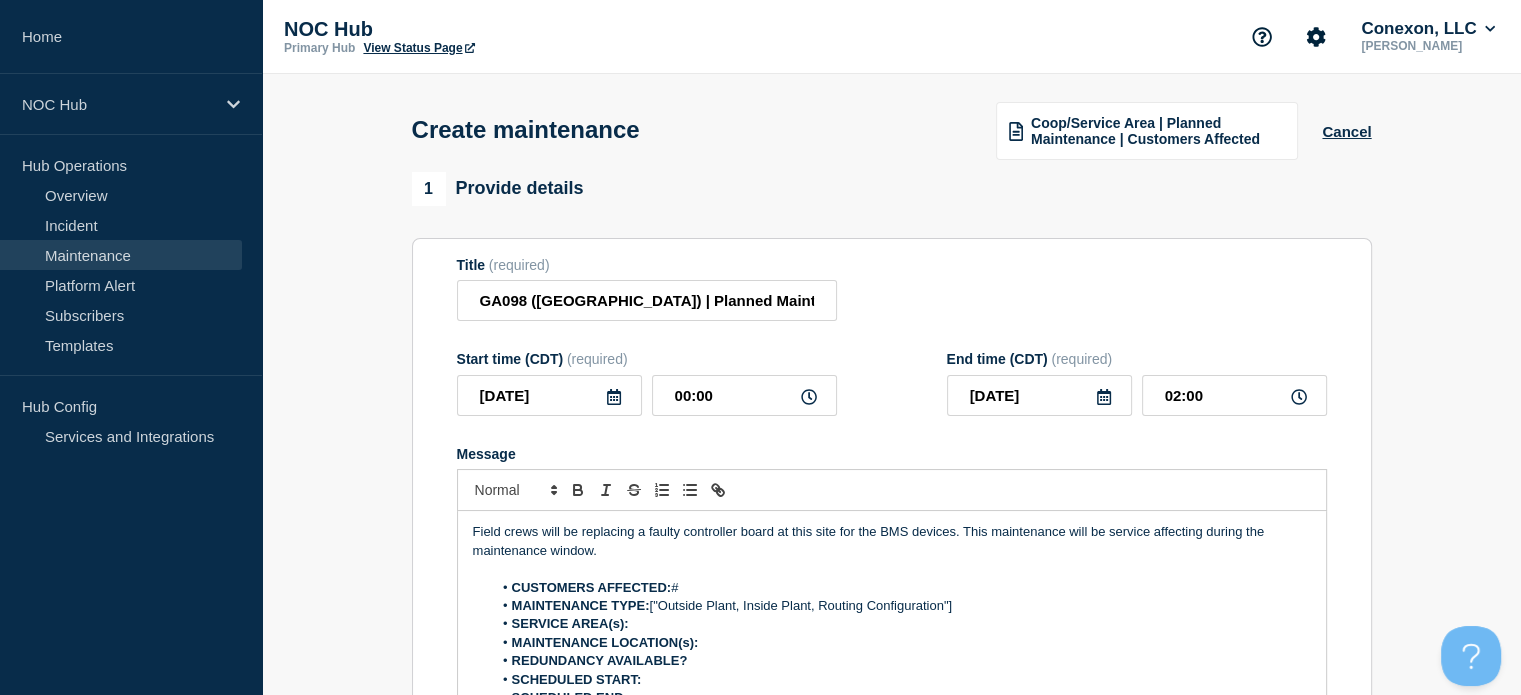 click on "Field crews will be replacing a faulty controller board at this site for the BMS devices. This maintenance will be service affecting during the maintenance window." at bounding box center [892, 541] 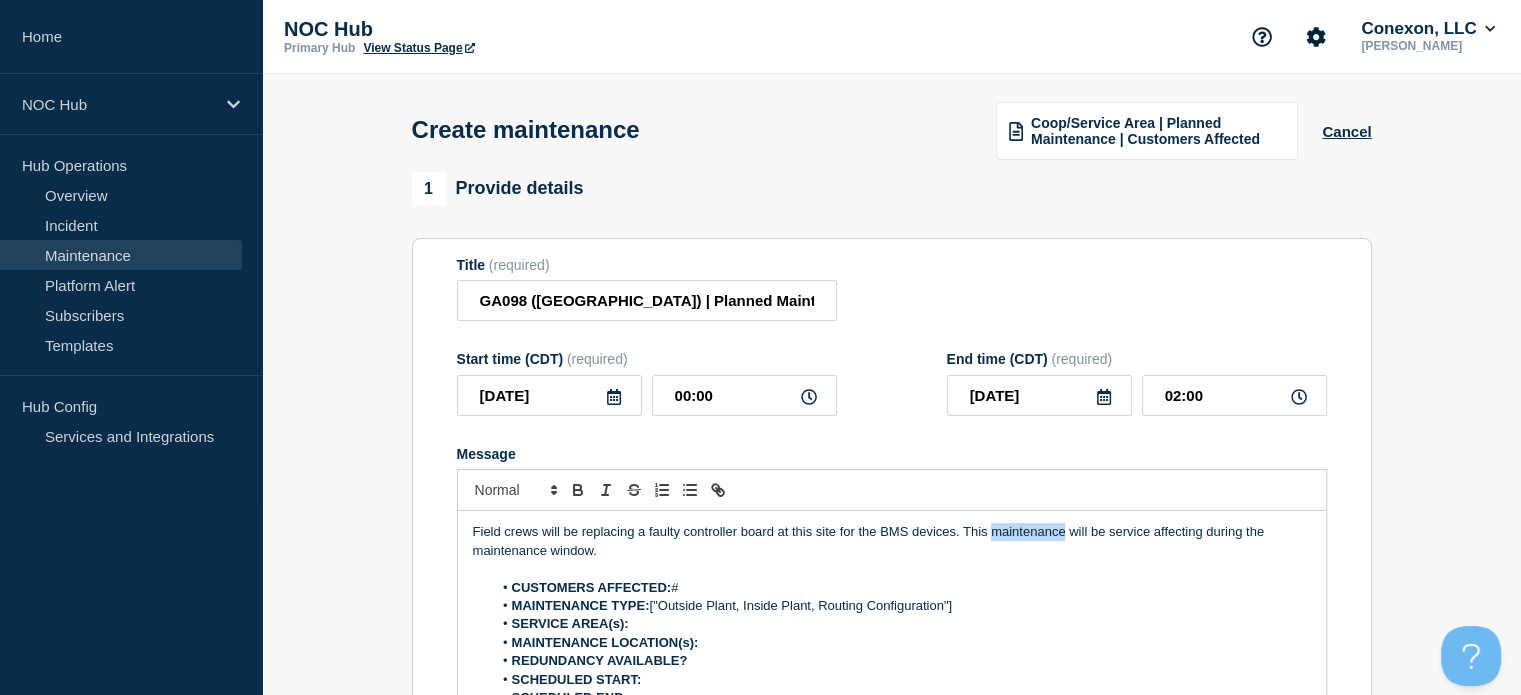 click on "Field crews will be replacing a faulty controller board at this site for the BMS devices. This maintenance will be service affecting during the maintenance window." at bounding box center [892, 541] 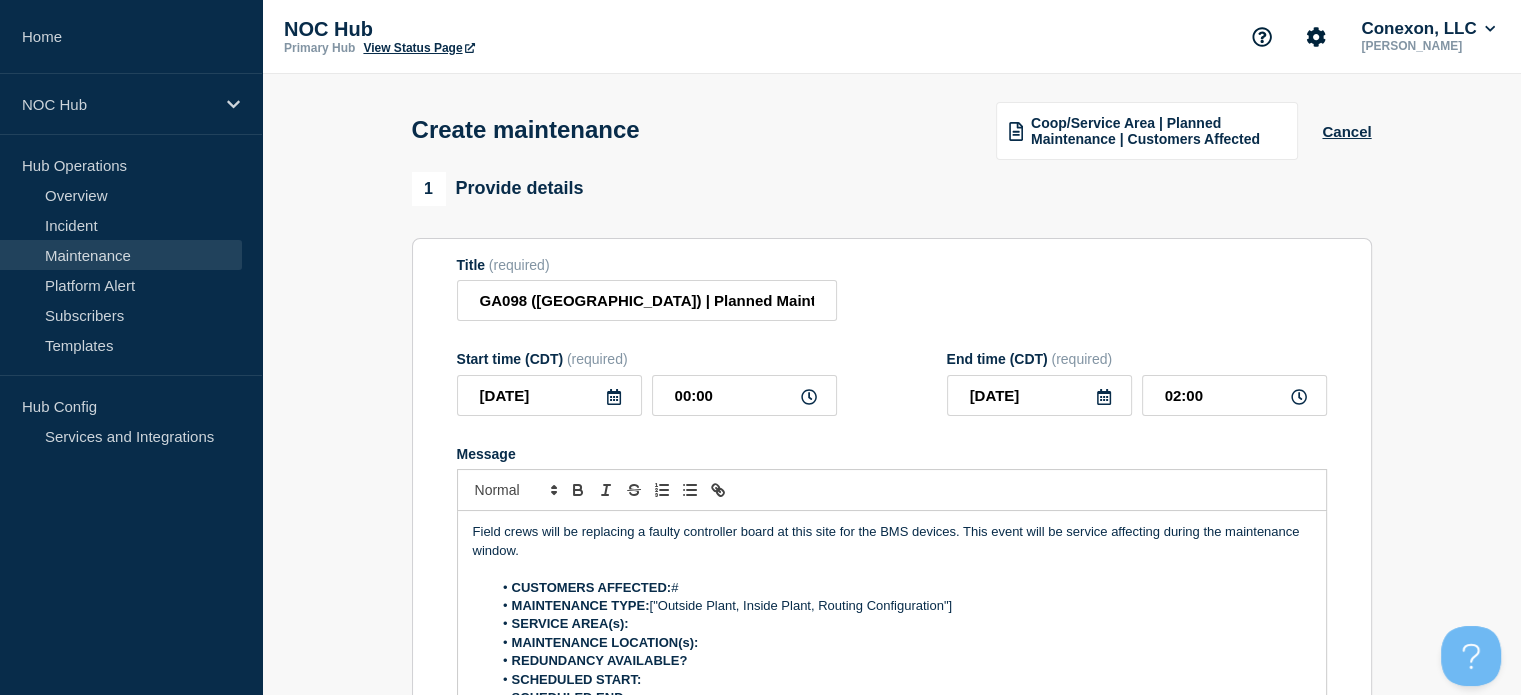click on "CUSTOMERS AFFECTED:  #" at bounding box center (901, 588) 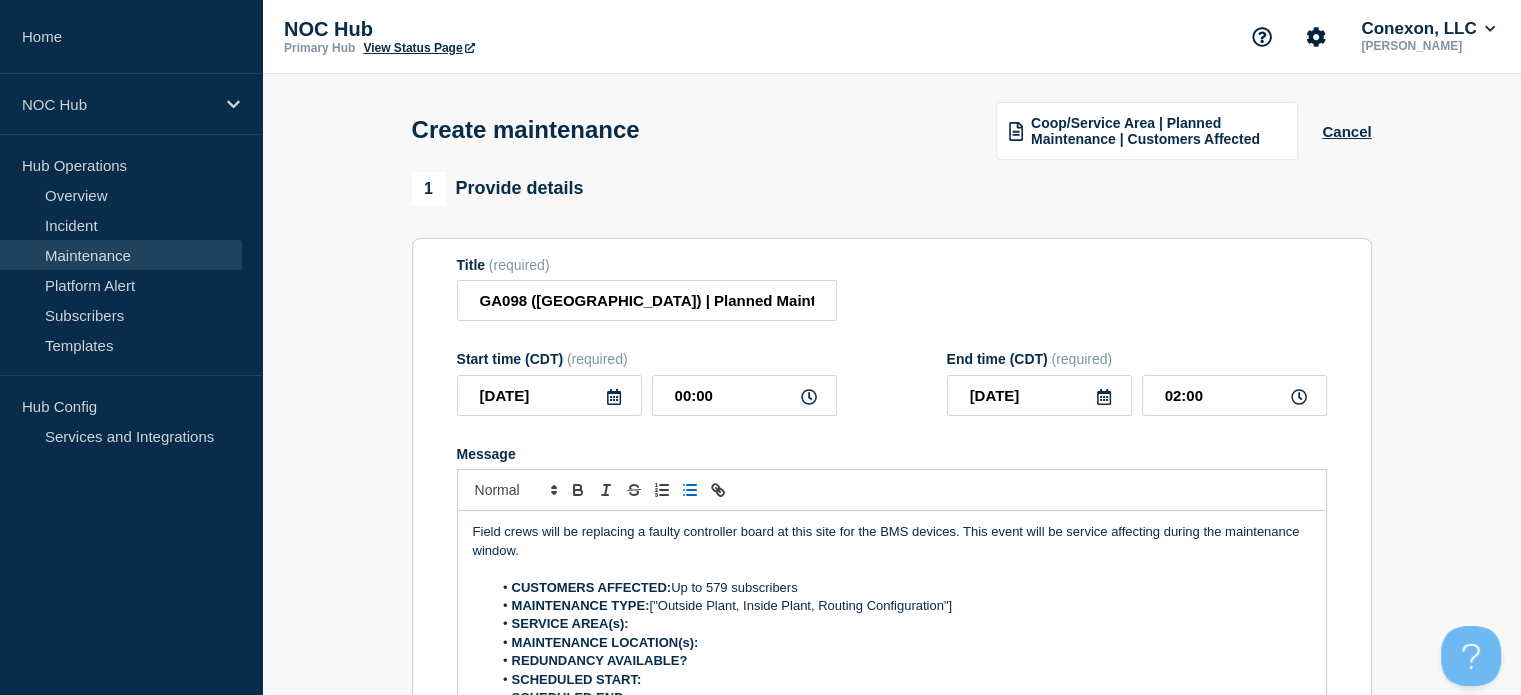 click on "MAINTENANCE TYPE:  ["Outside Plant, Inside Plant, Routing Configuration"]" at bounding box center (901, 606) 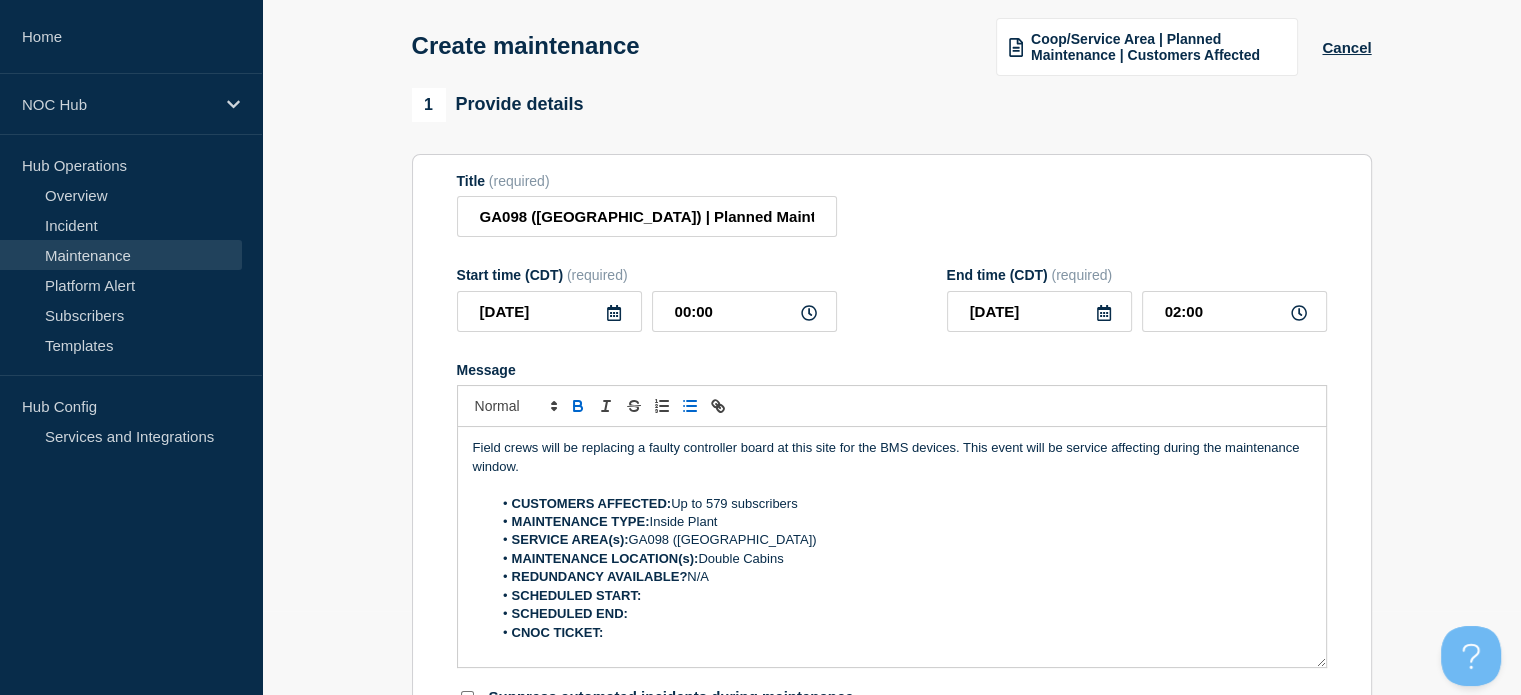 scroll, scrollTop: 200, scrollLeft: 0, axis: vertical 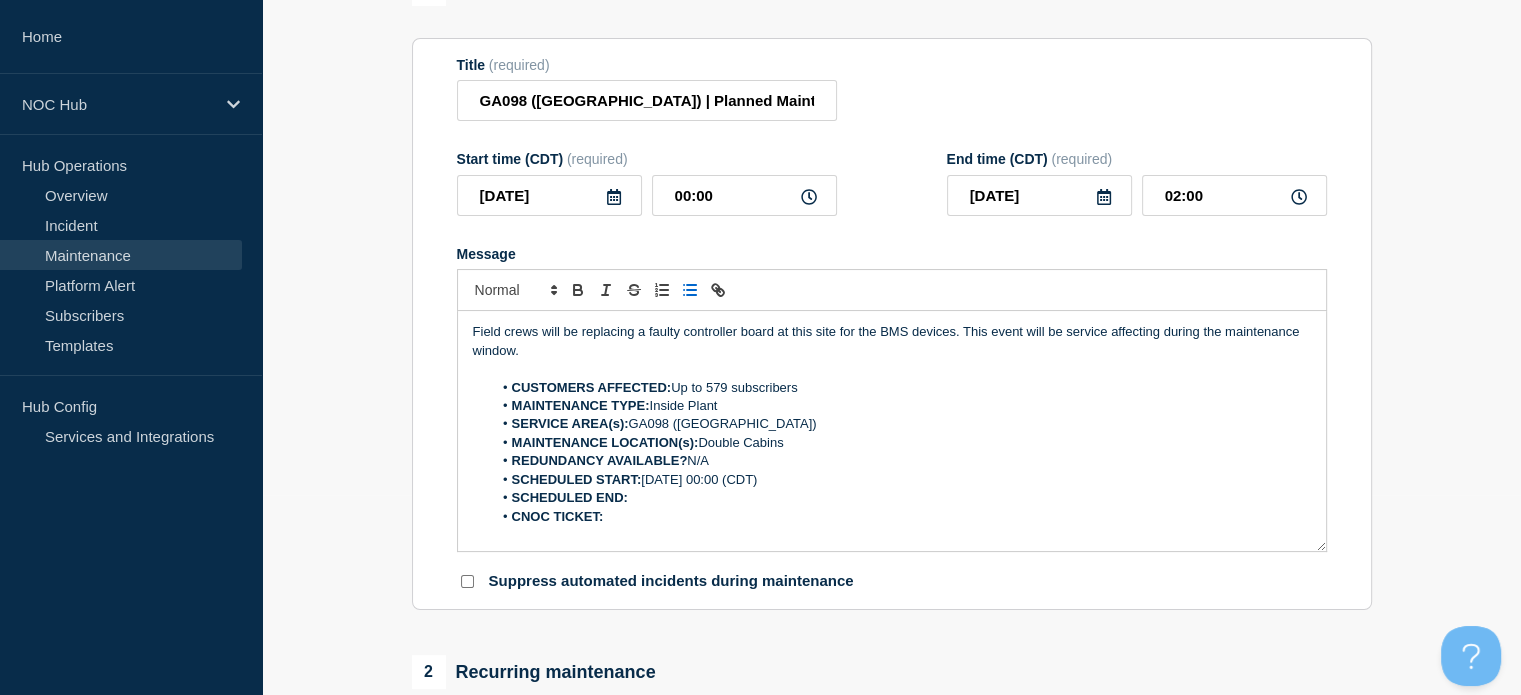 drag, startPoint x: 792, startPoint y: 487, endPoint x: 645, endPoint y: 488, distance: 147.0034 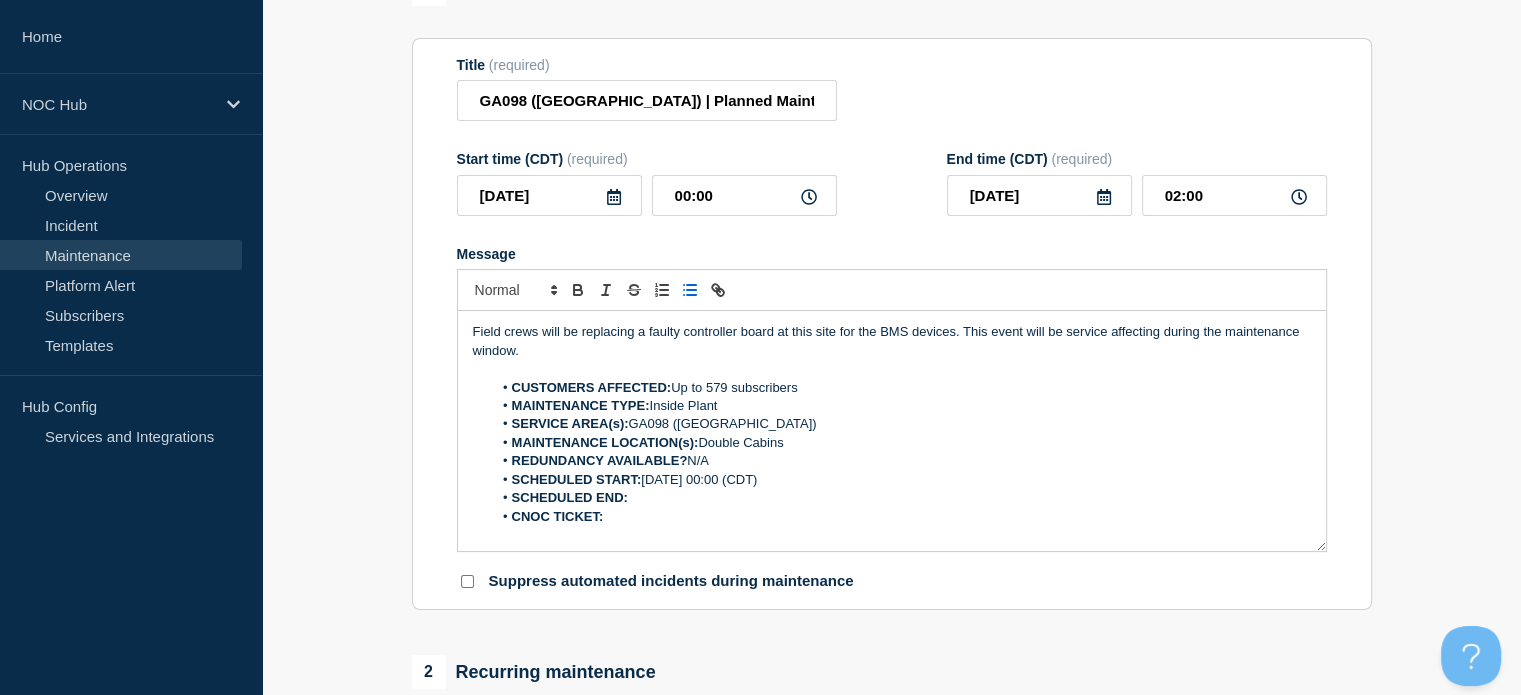 click on "SCHEDULED START:  [DATE] 00:00 (CDT)" at bounding box center [901, 480] 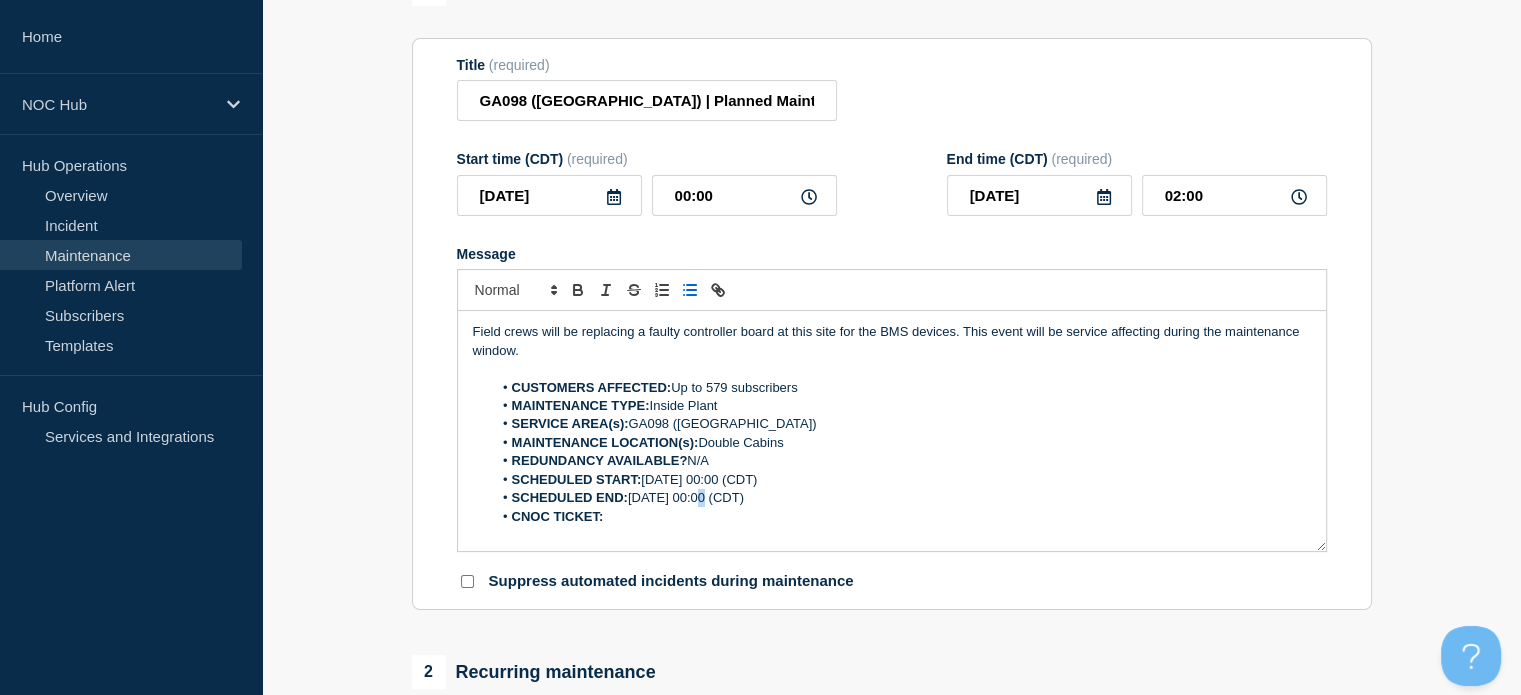 click on "SCHEDULED END:  [DATE] 00:00 (CDT)" at bounding box center (901, 498) 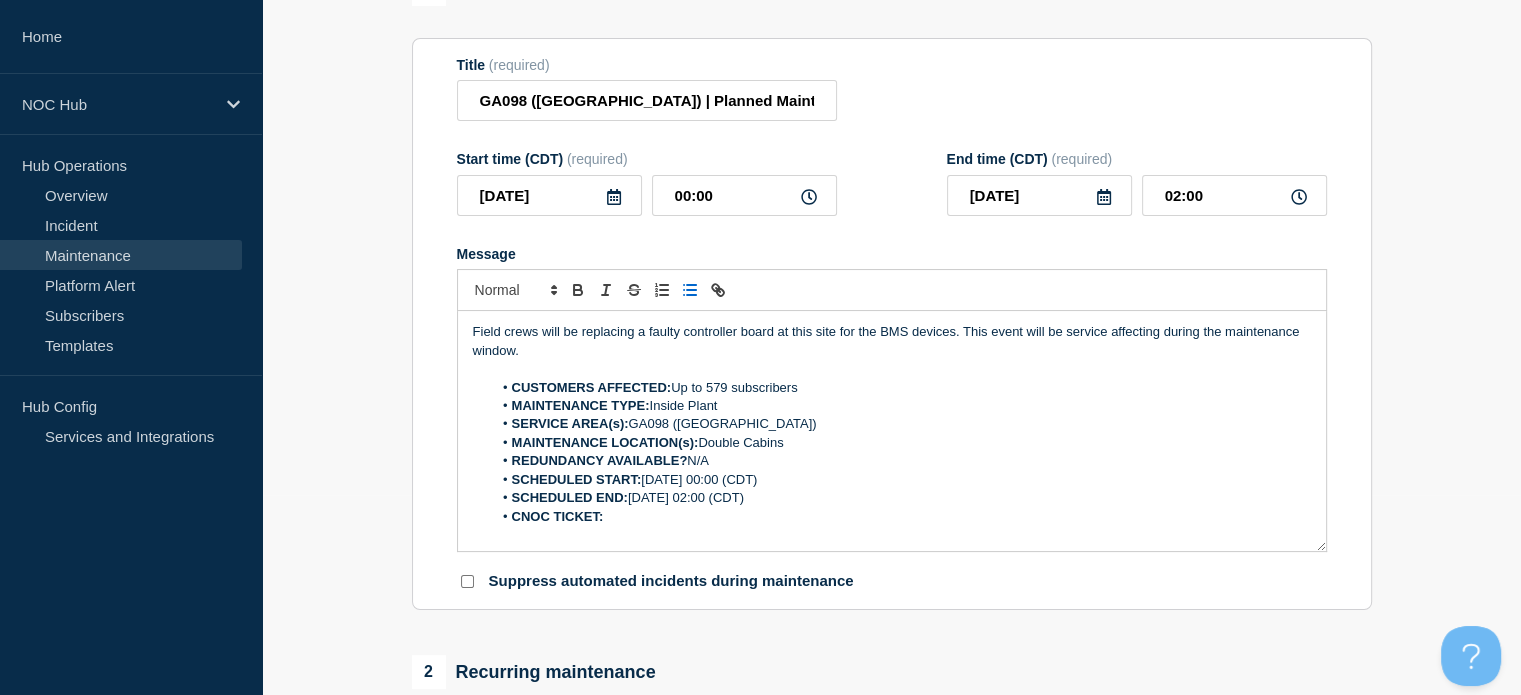 click at bounding box center (892, 535) 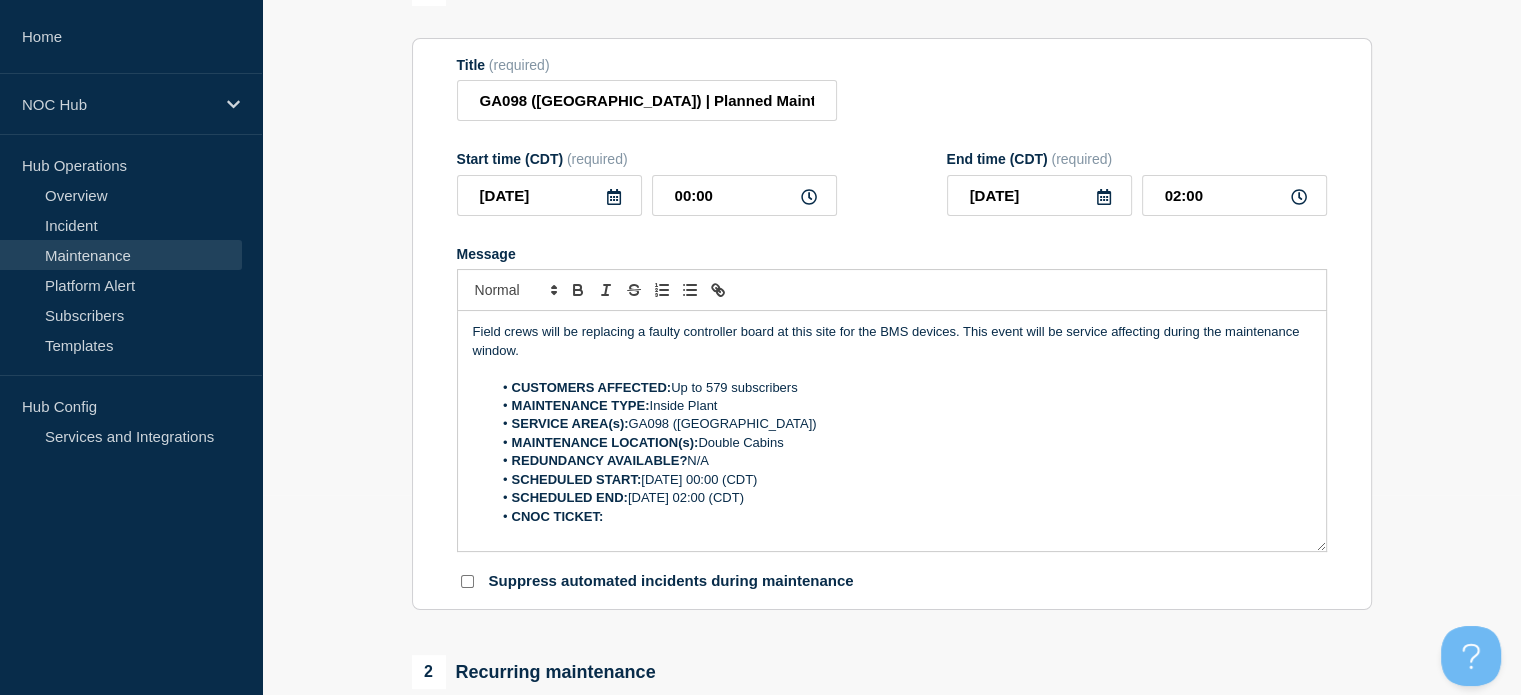 click on "CNOC TICKET:" at bounding box center [901, 517] 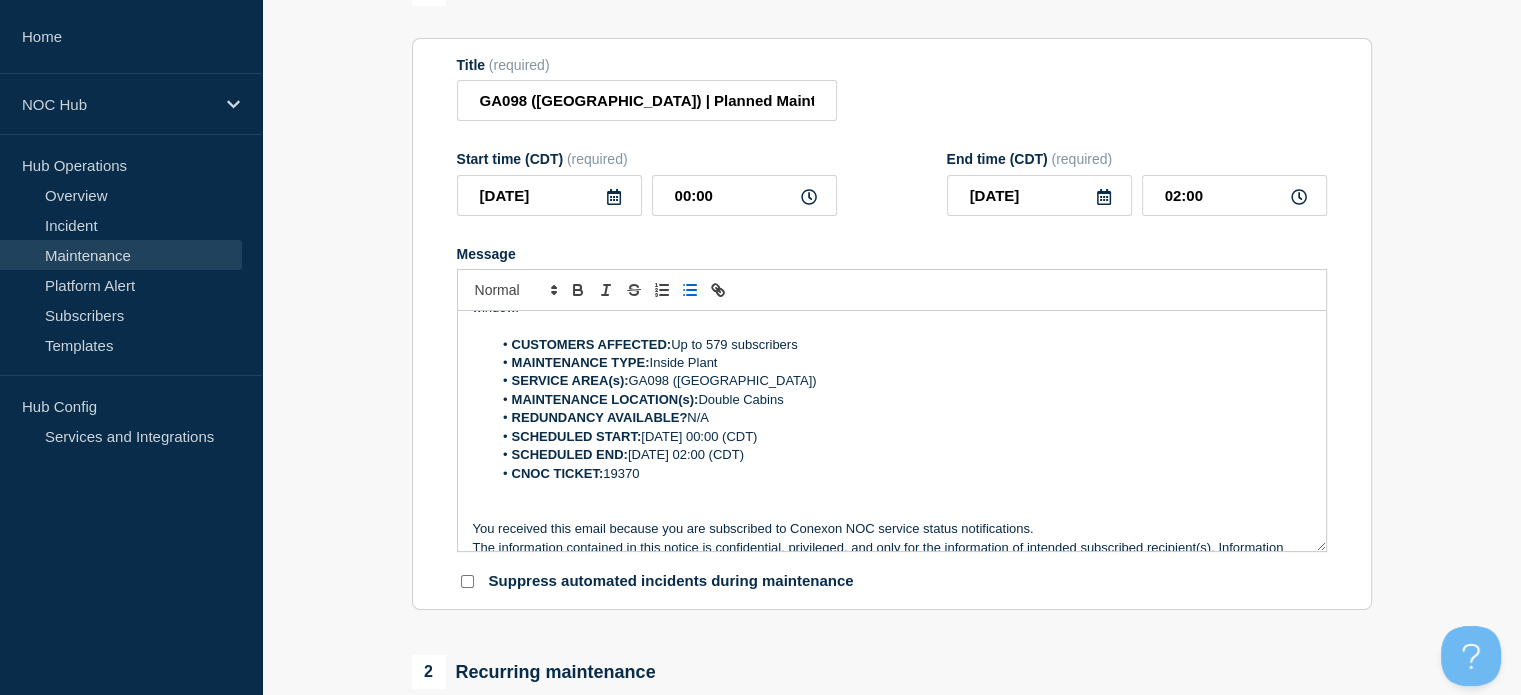 scroll, scrollTop: 79, scrollLeft: 0, axis: vertical 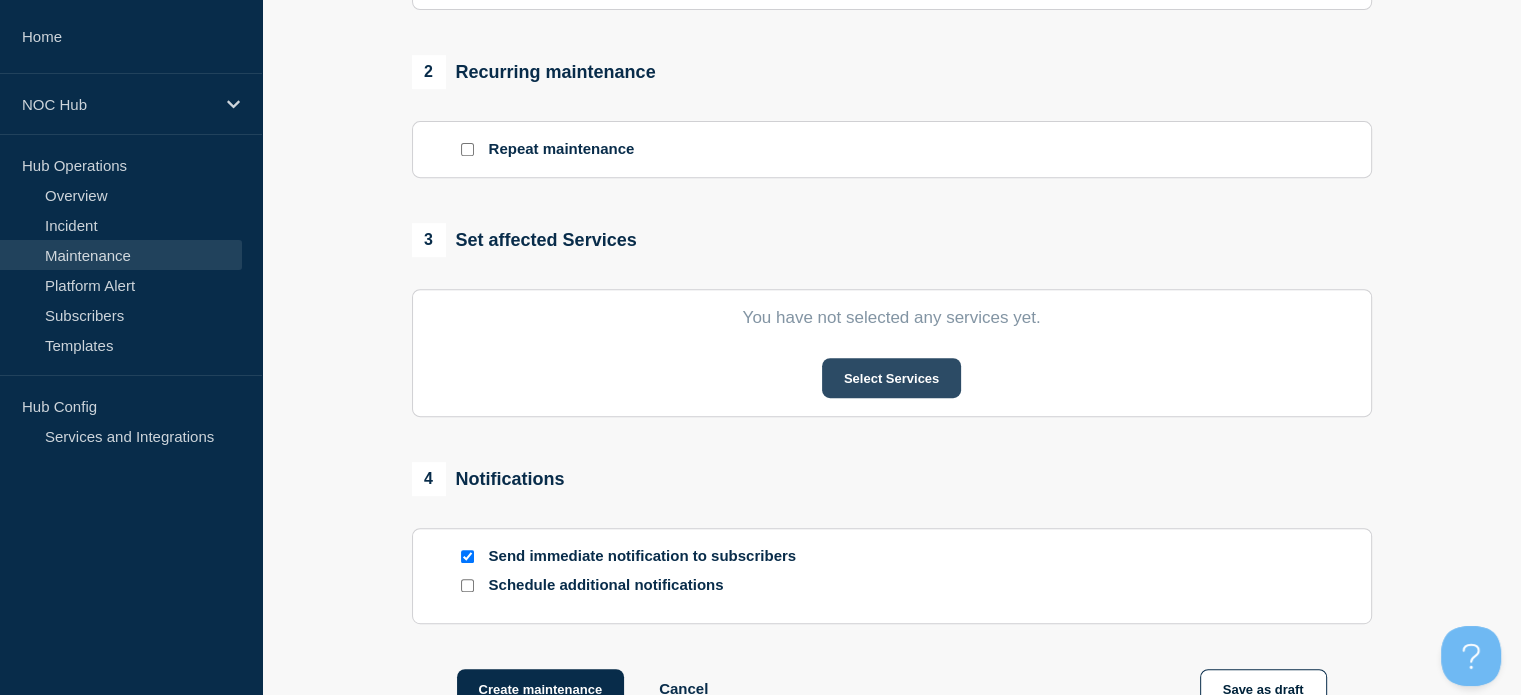 click on "Select Services" at bounding box center [891, 378] 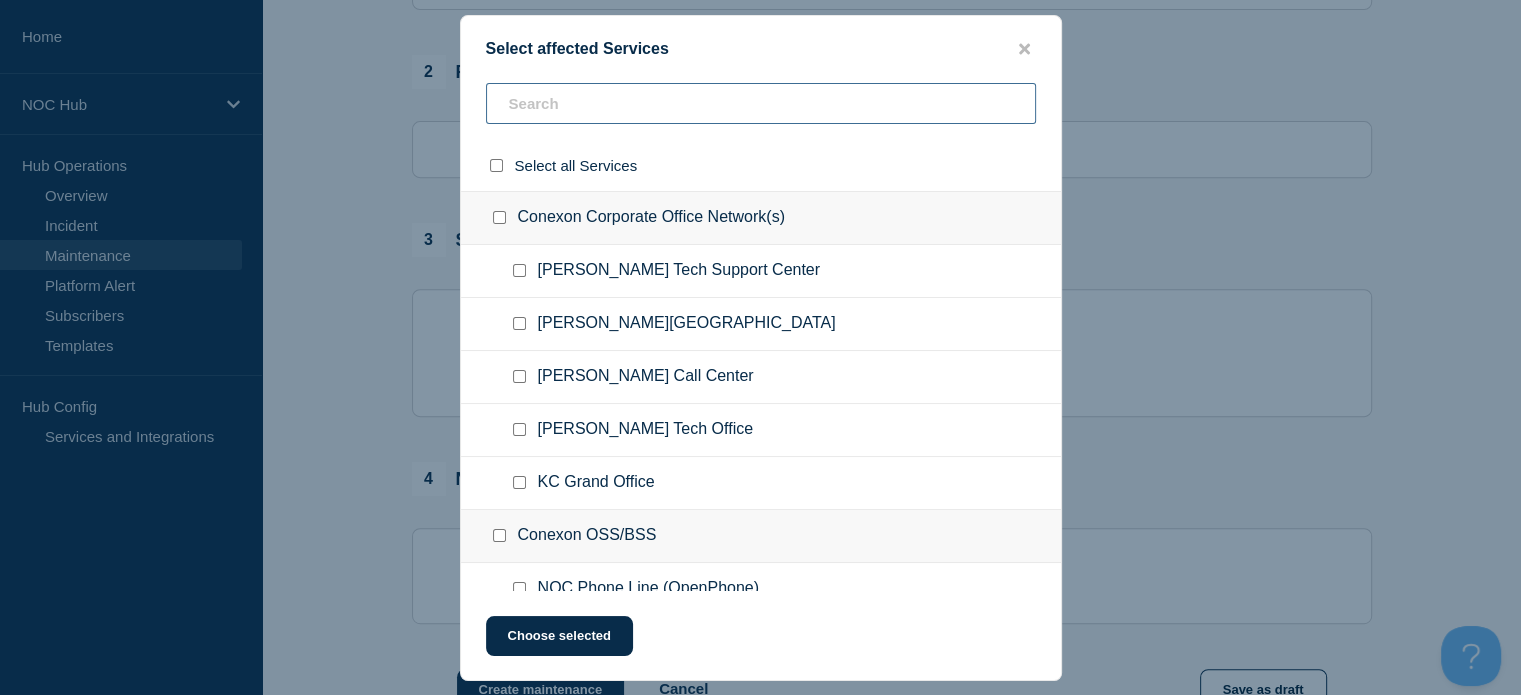 click at bounding box center [761, 103] 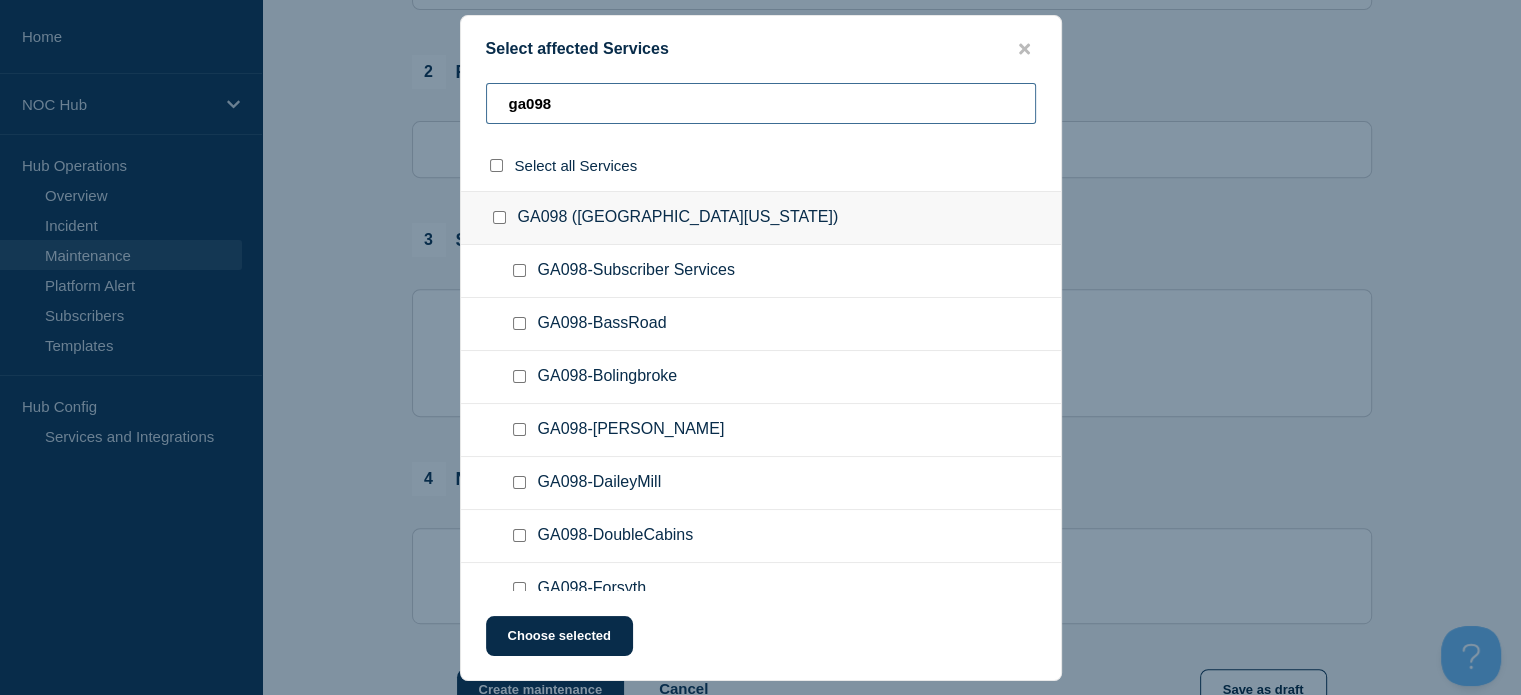 type on "ga098" 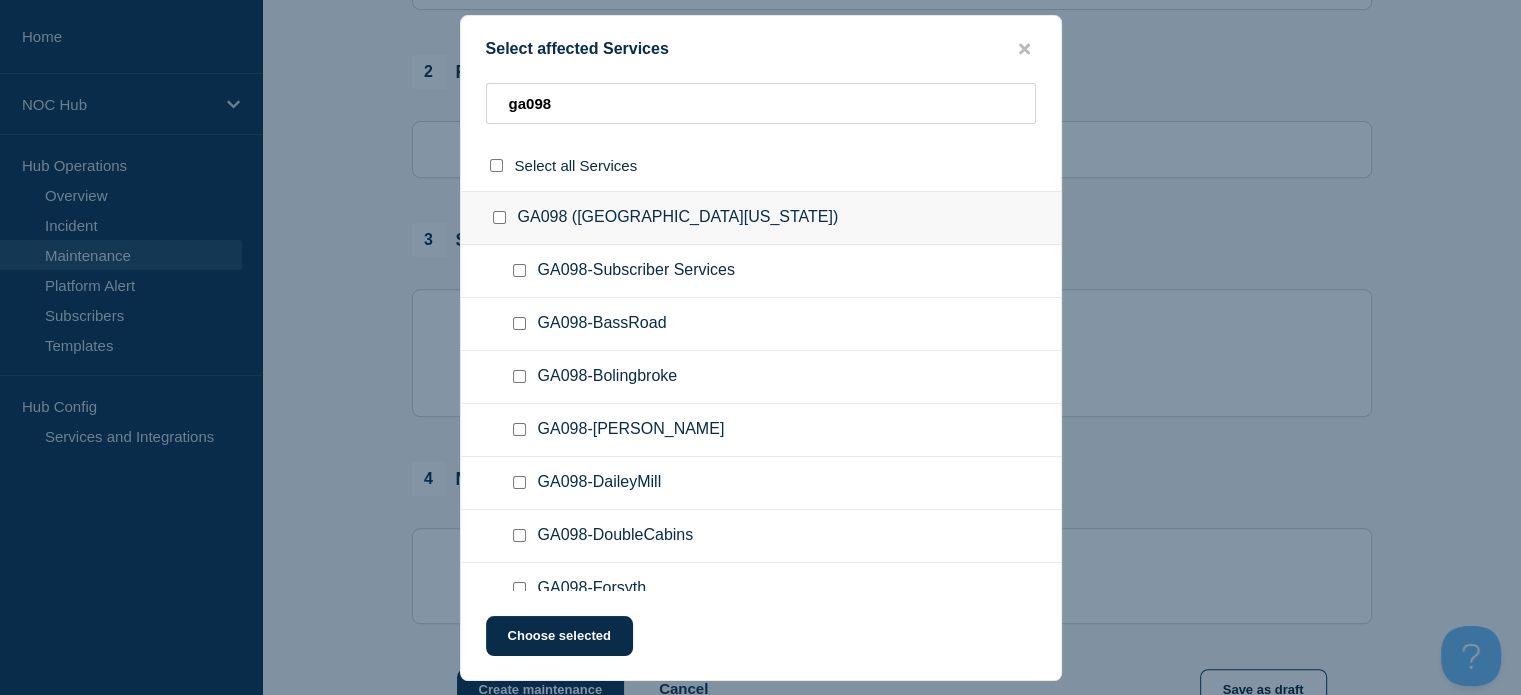 click at bounding box center (519, 270) 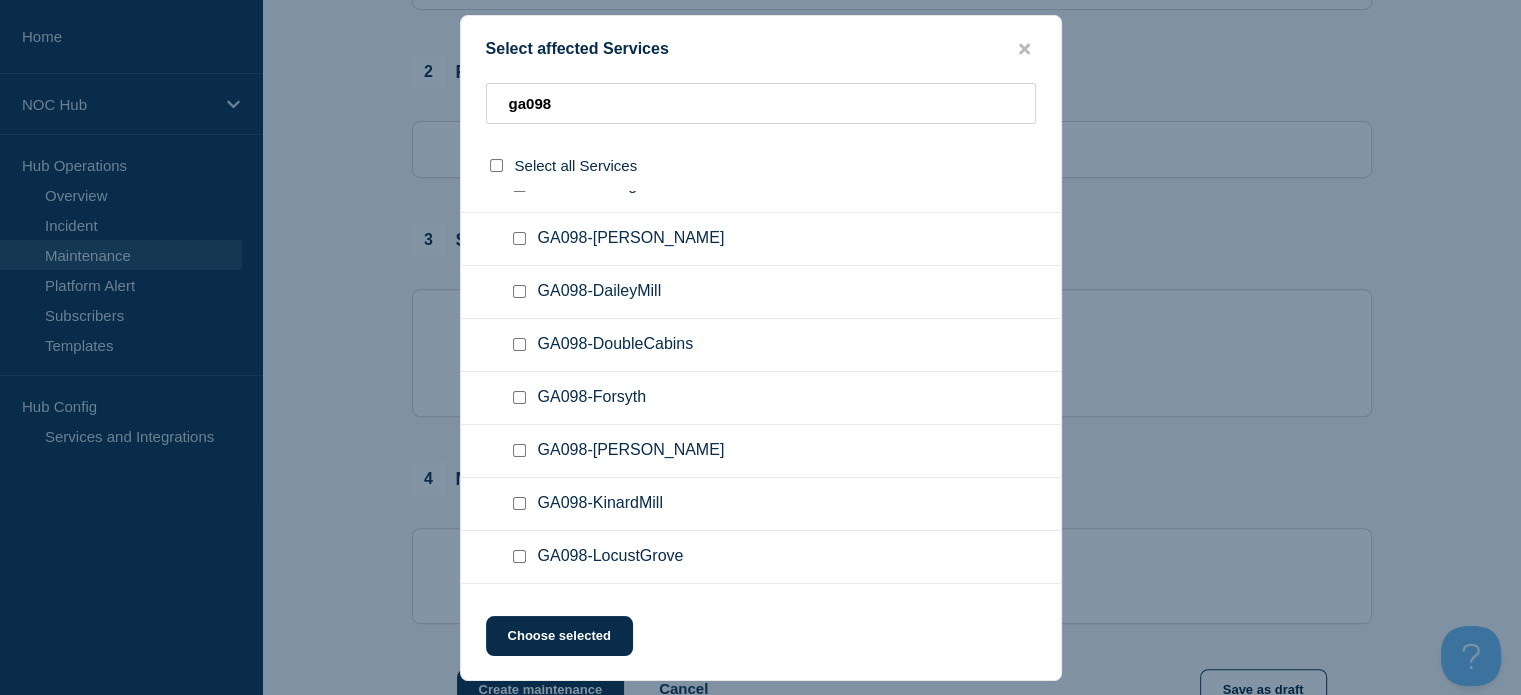 scroll, scrollTop: 200, scrollLeft: 0, axis: vertical 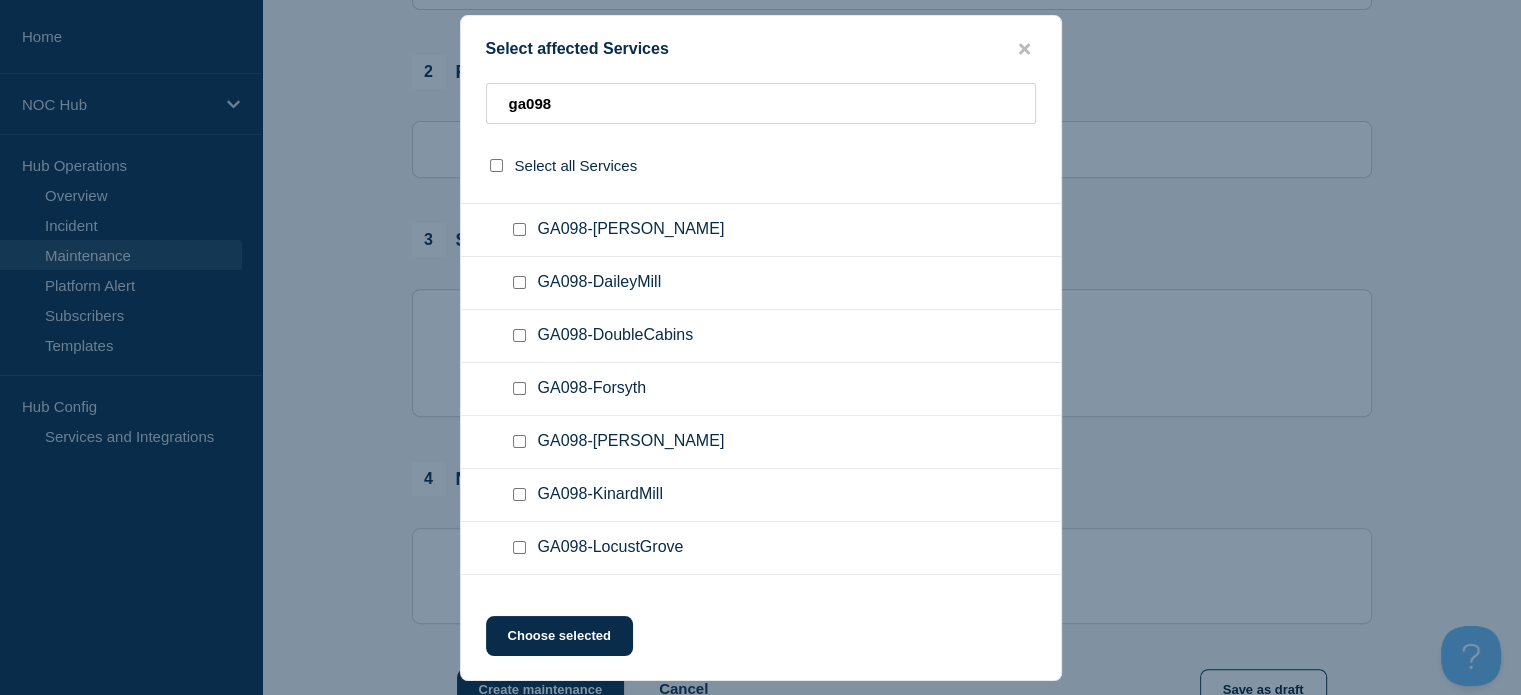 click at bounding box center [519, 335] 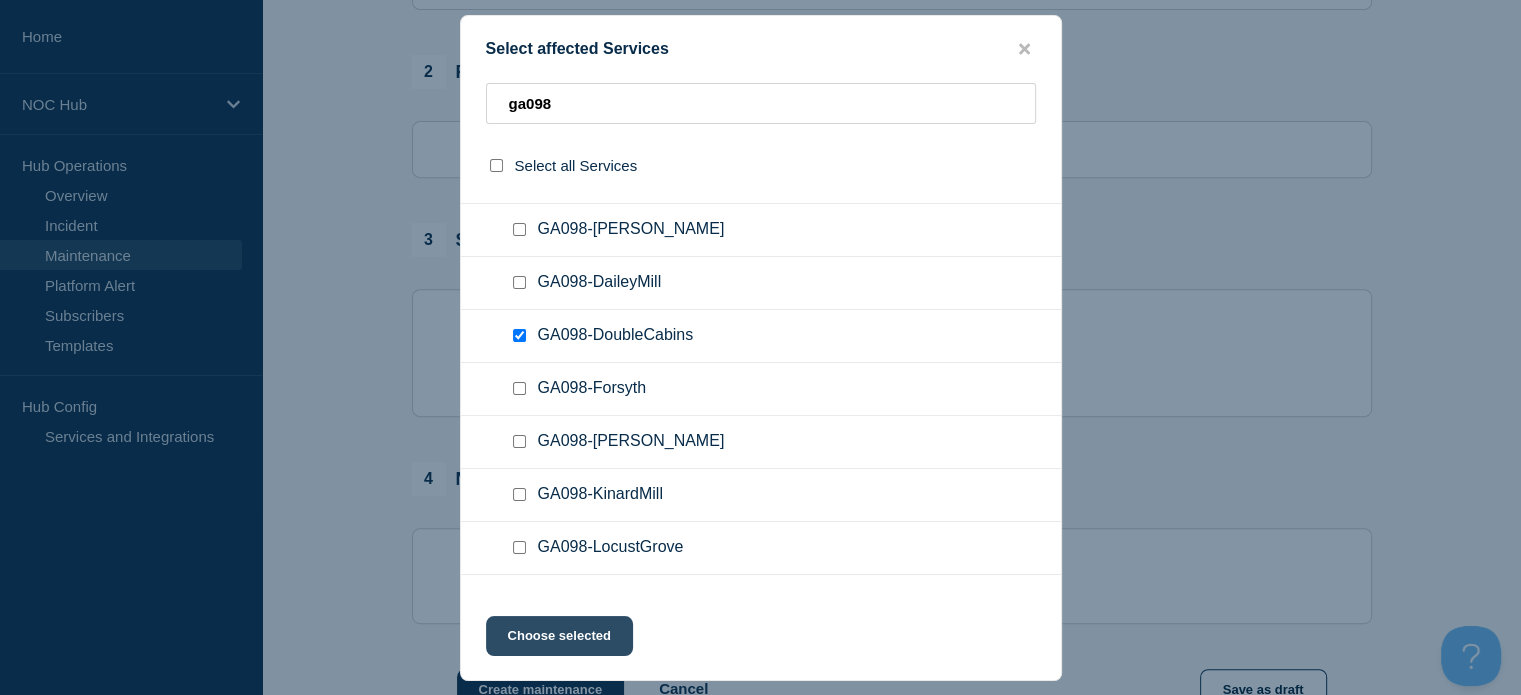 click on "Choose selected" 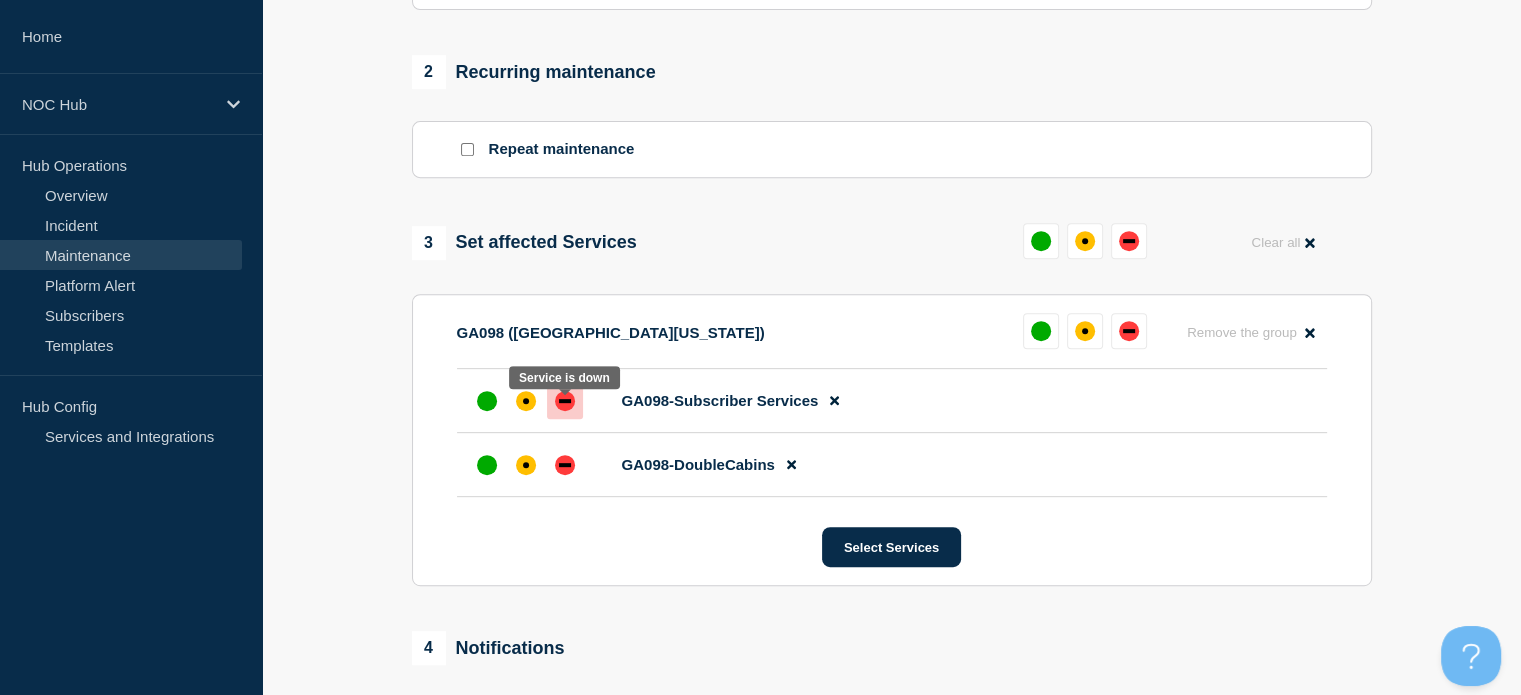 click at bounding box center (565, 401) 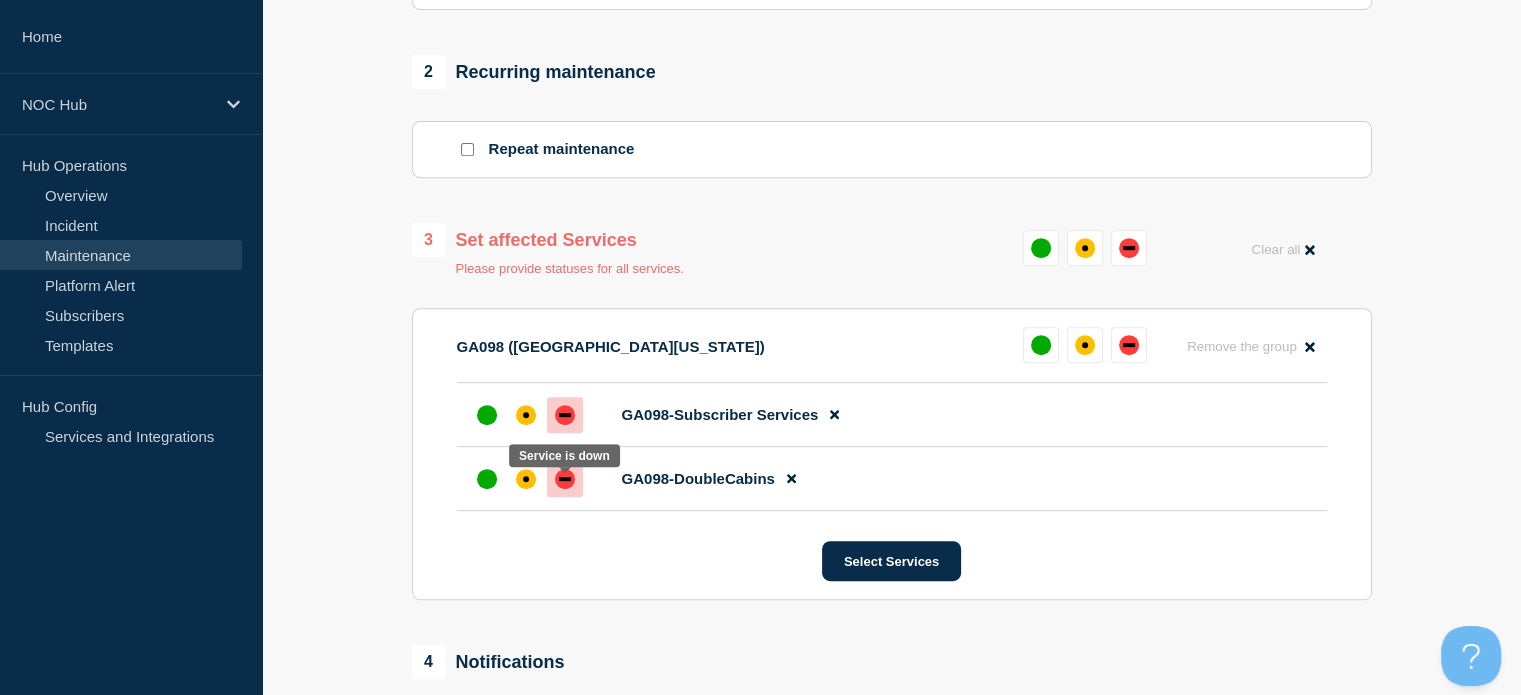 click at bounding box center [565, 479] 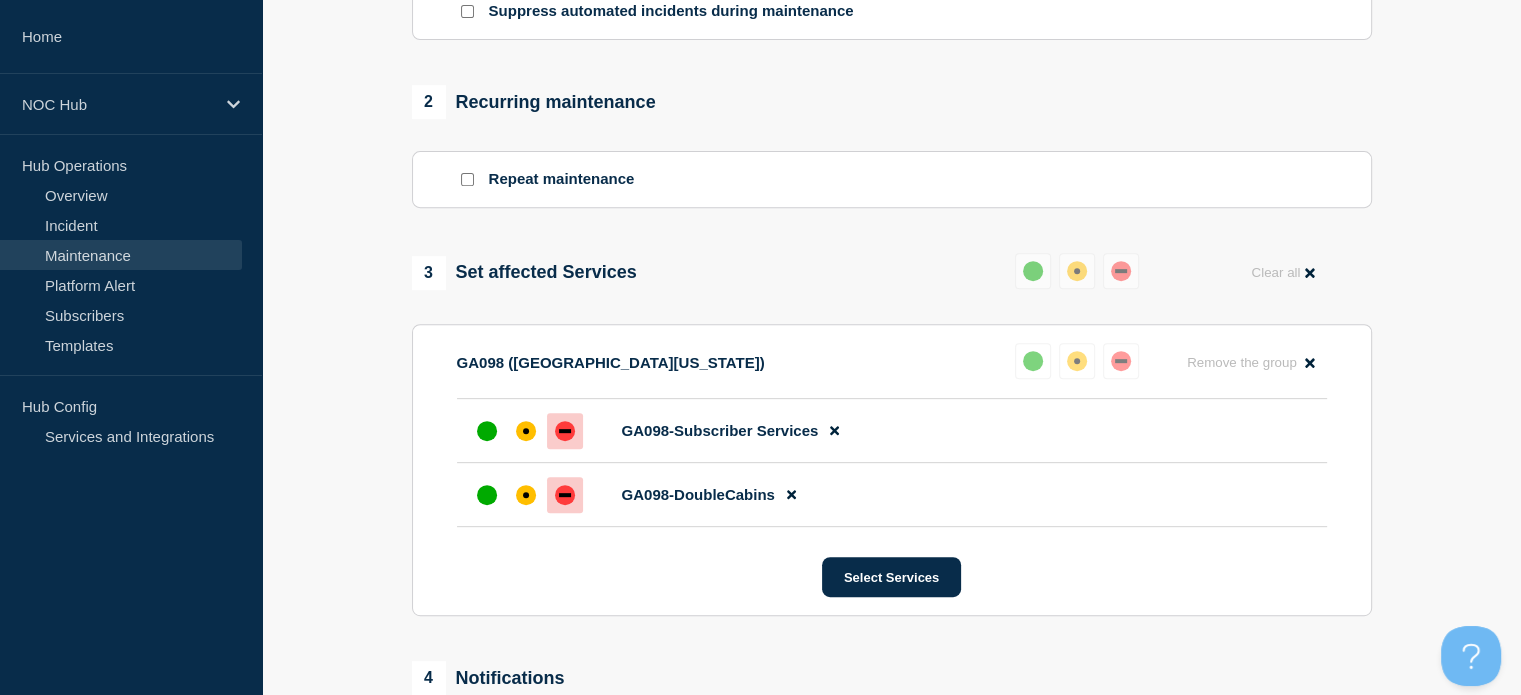 scroll, scrollTop: 1000, scrollLeft: 0, axis: vertical 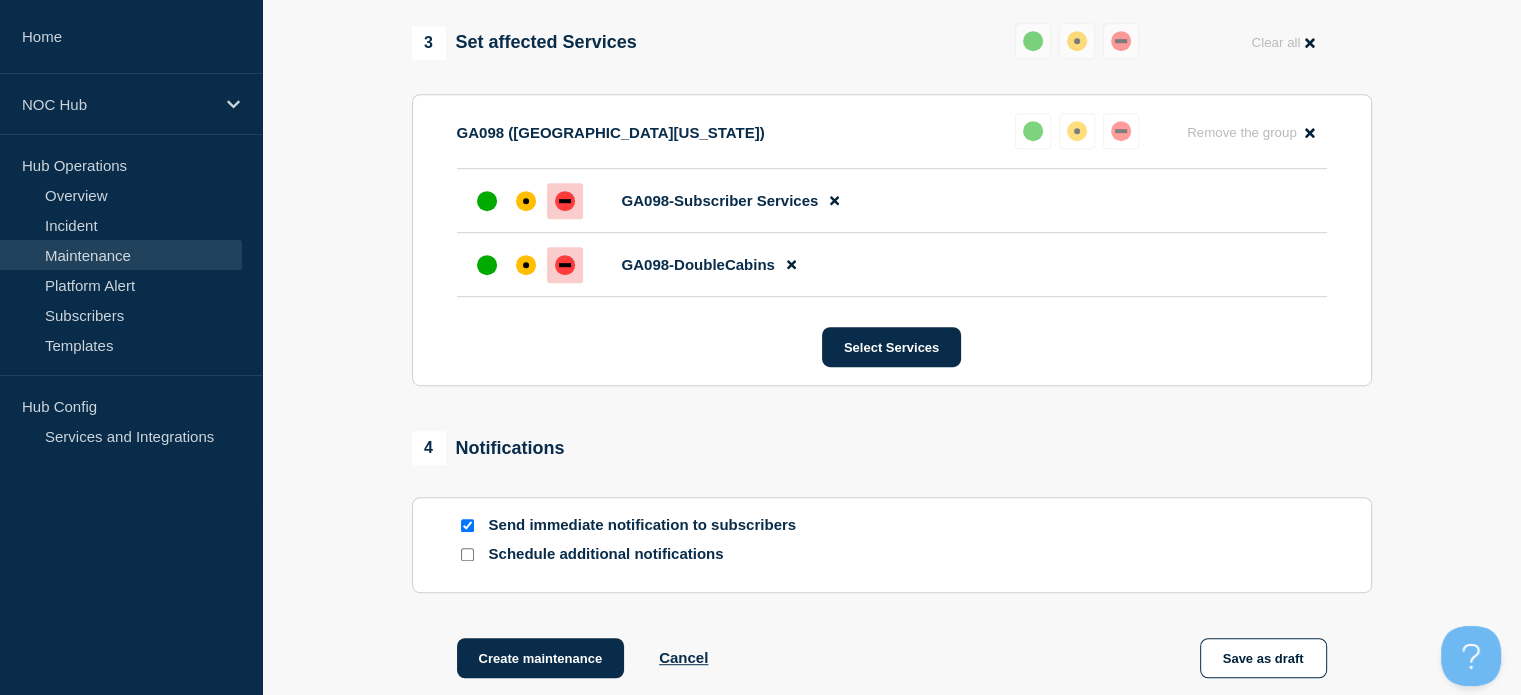 click at bounding box center (467, 525) 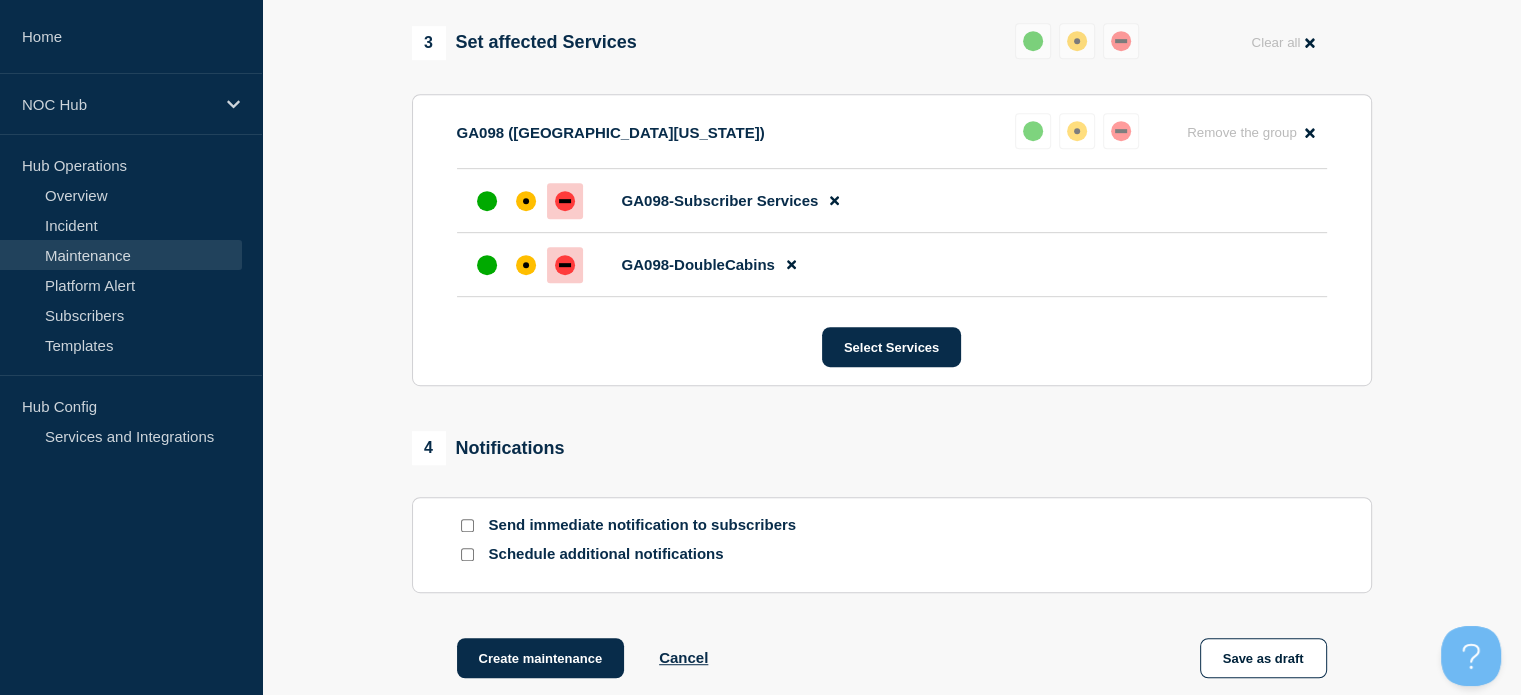 click at bounding box center [467, 554] 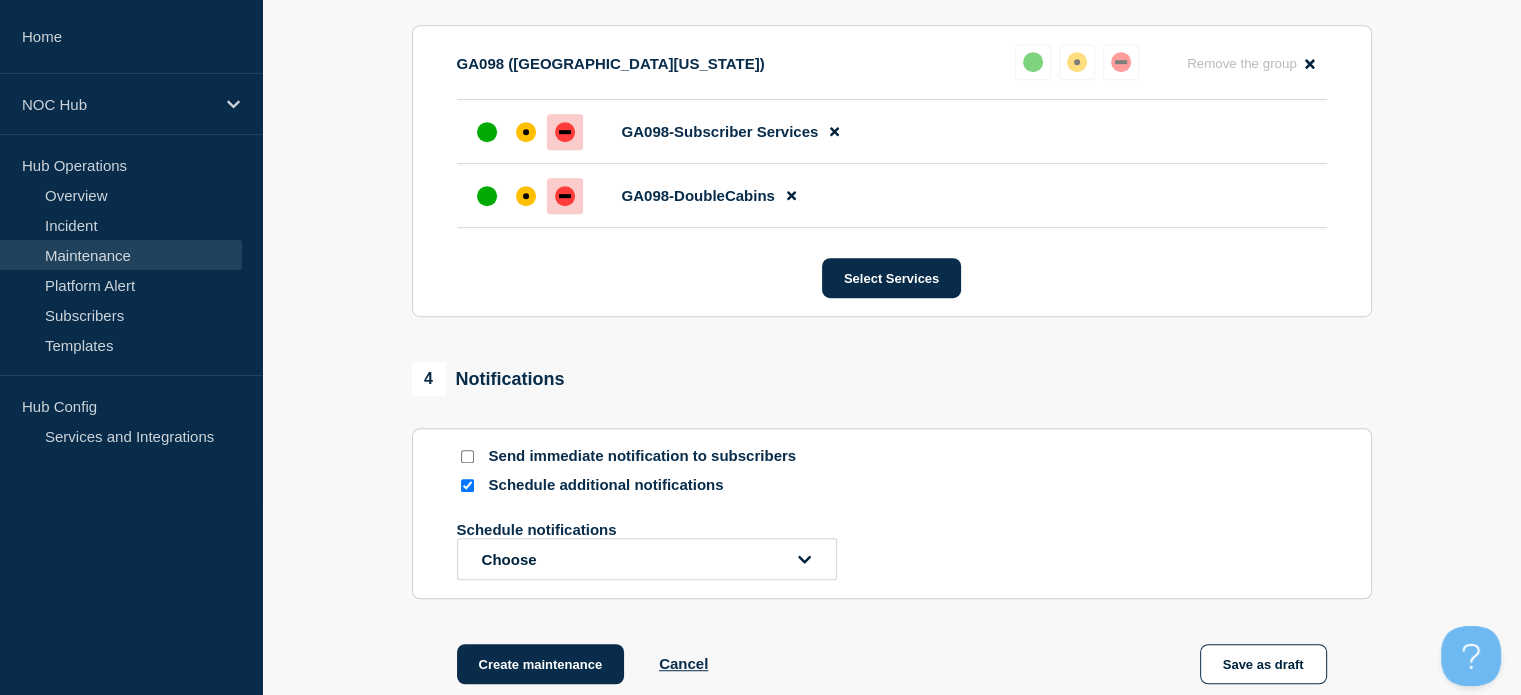scroll, scrollTop: 1200, scrollLeft: 0, axis: vertical 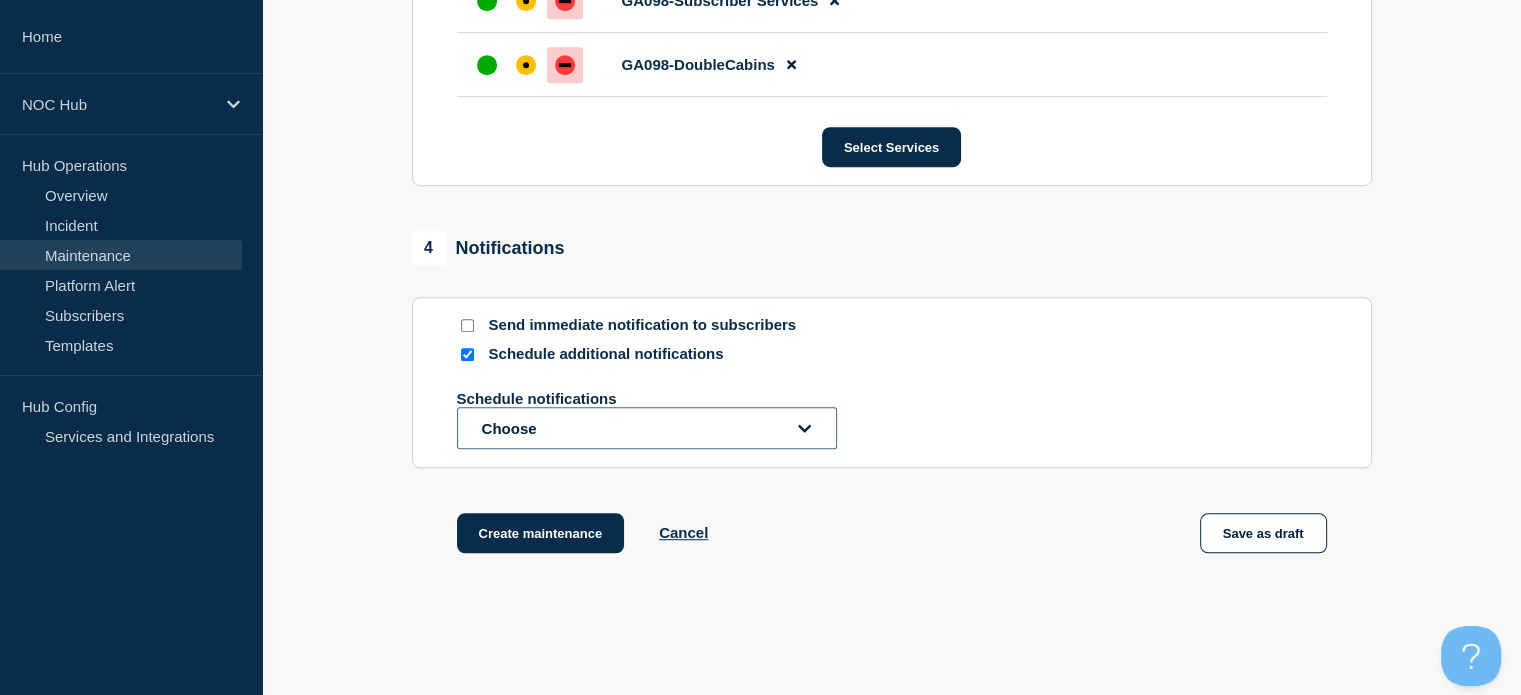 click on "Choose" 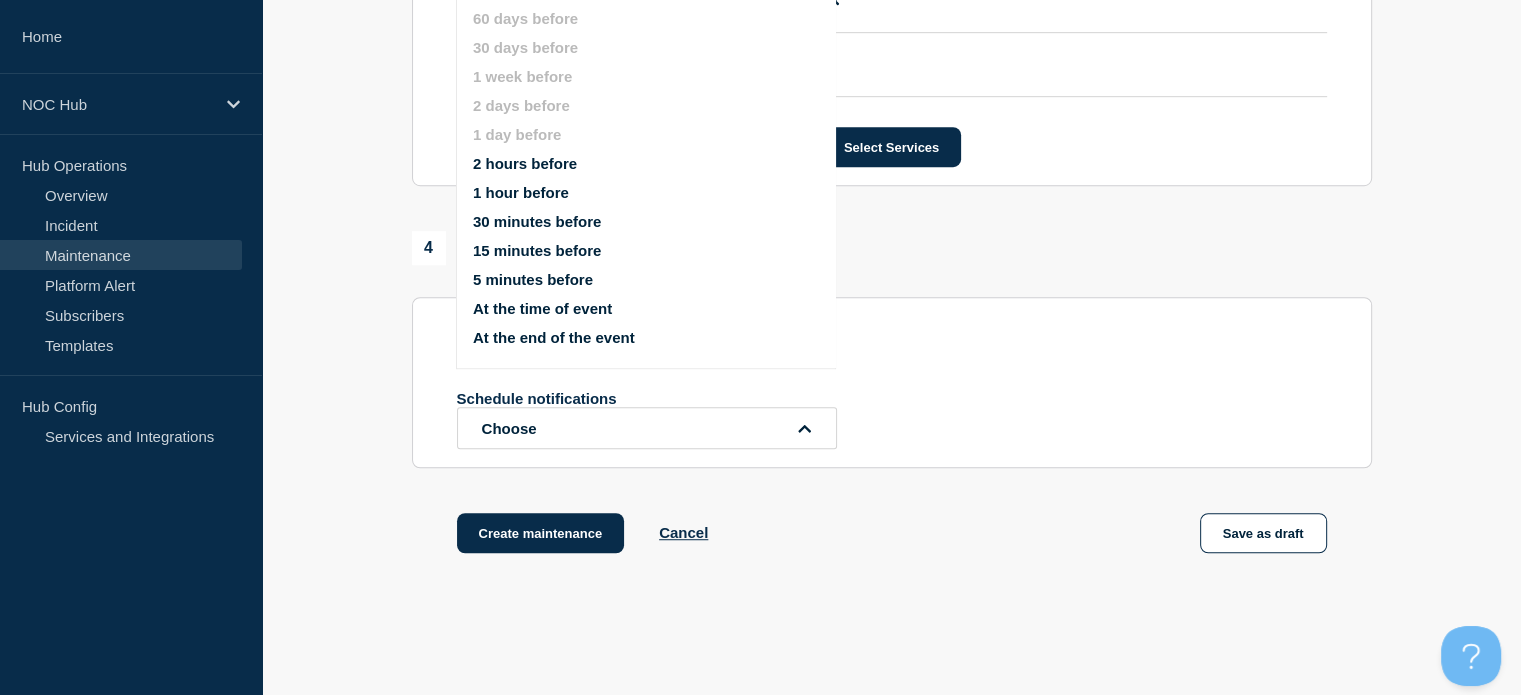 scroll, scrollTop: 1163, scrollLeft: 0, axis: vertical 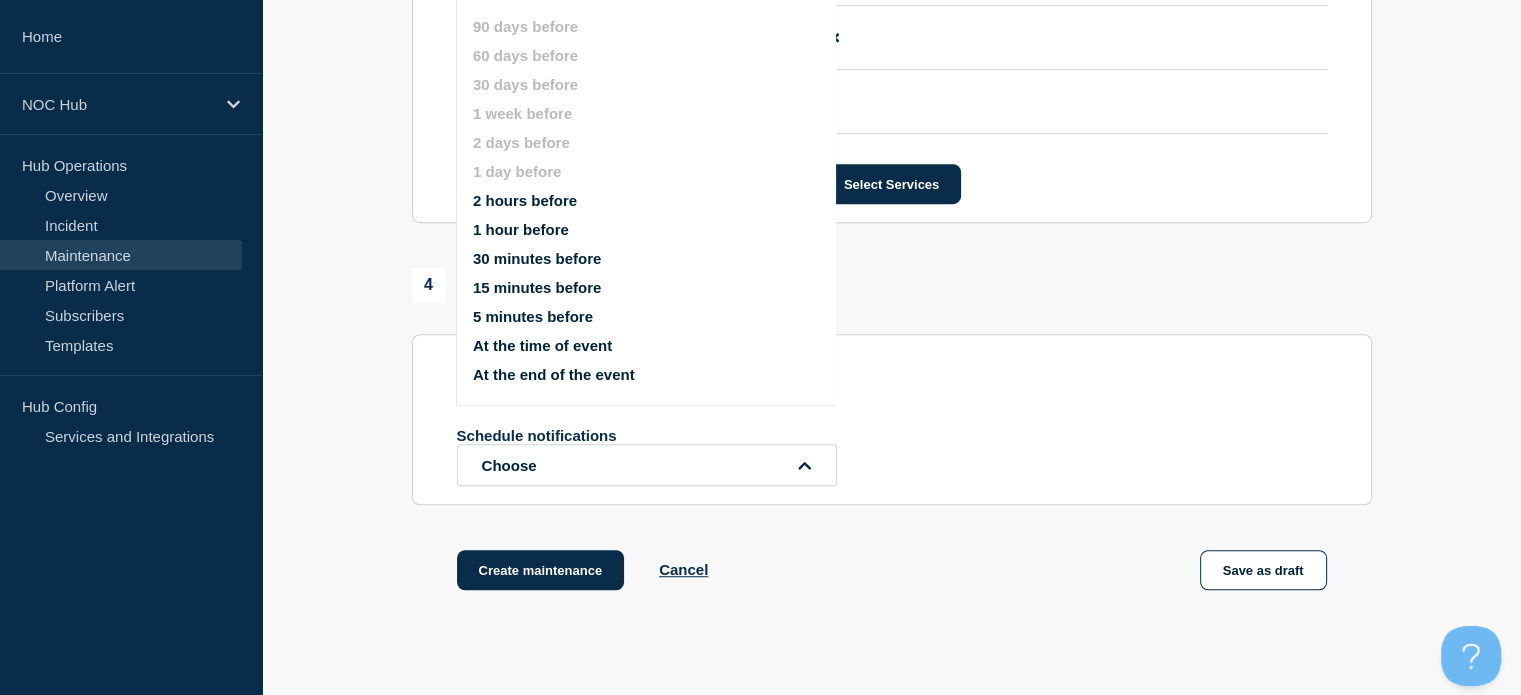 click on "At the end of the event" at bounding box center (554, 374) 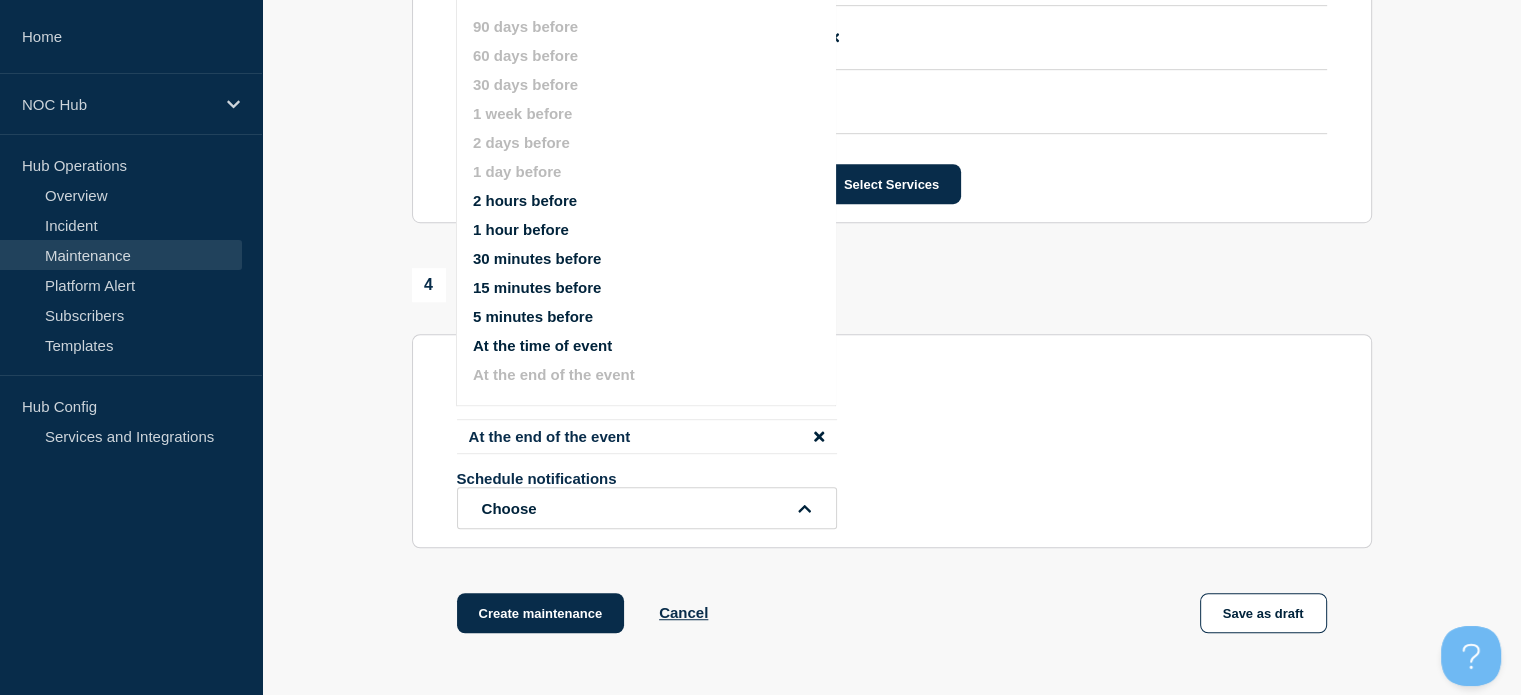 click on "Create maintenance Cancel Save as draft" 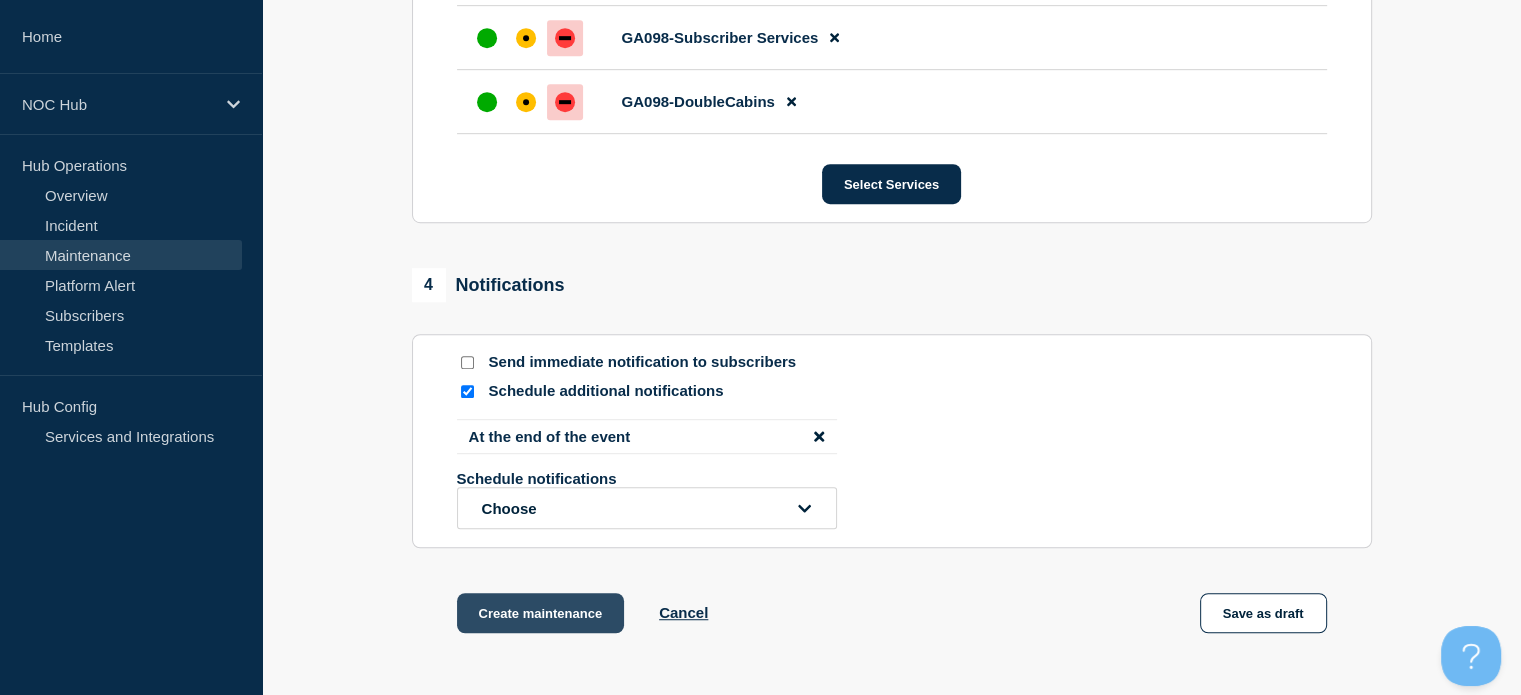click on "Create maintenance" at bounding box center [541, 613] 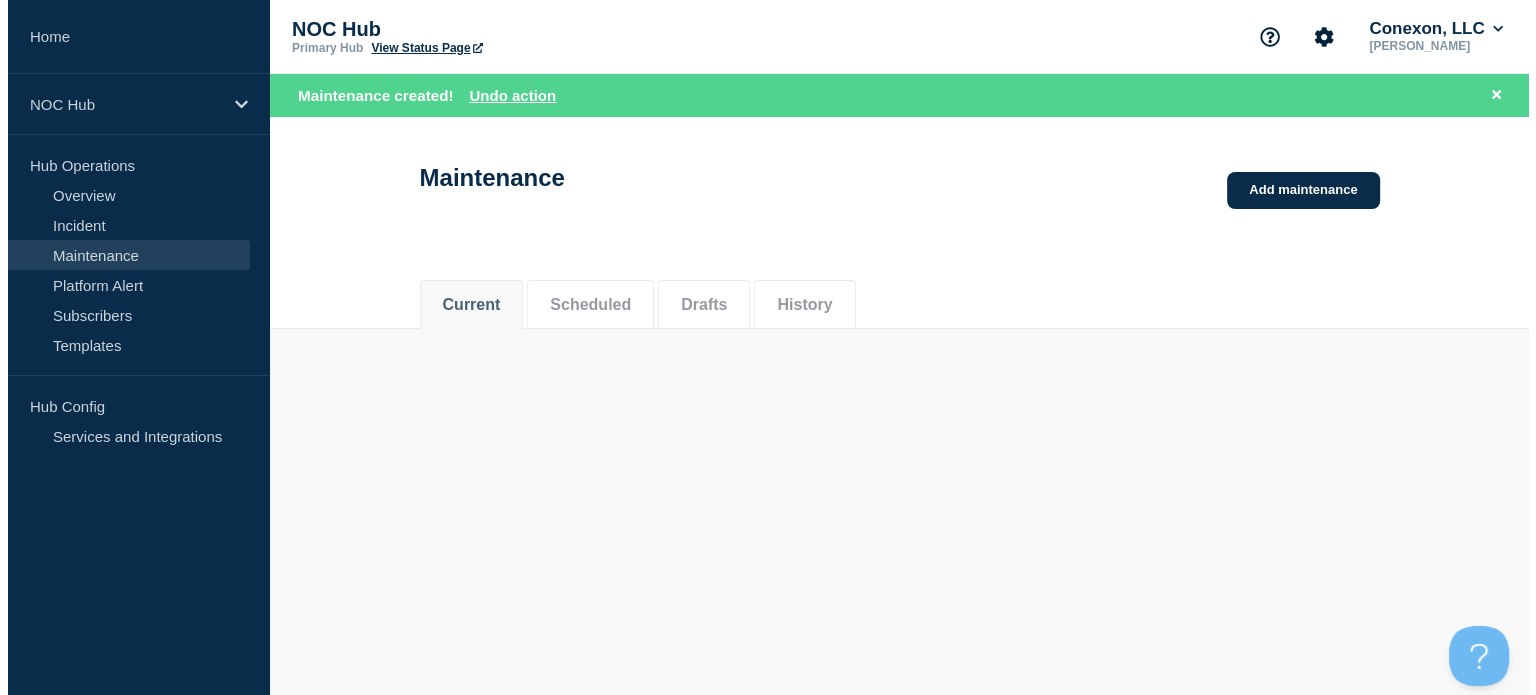 scroll, scrollTop: 0, scrollLeft: 0, axis: both 